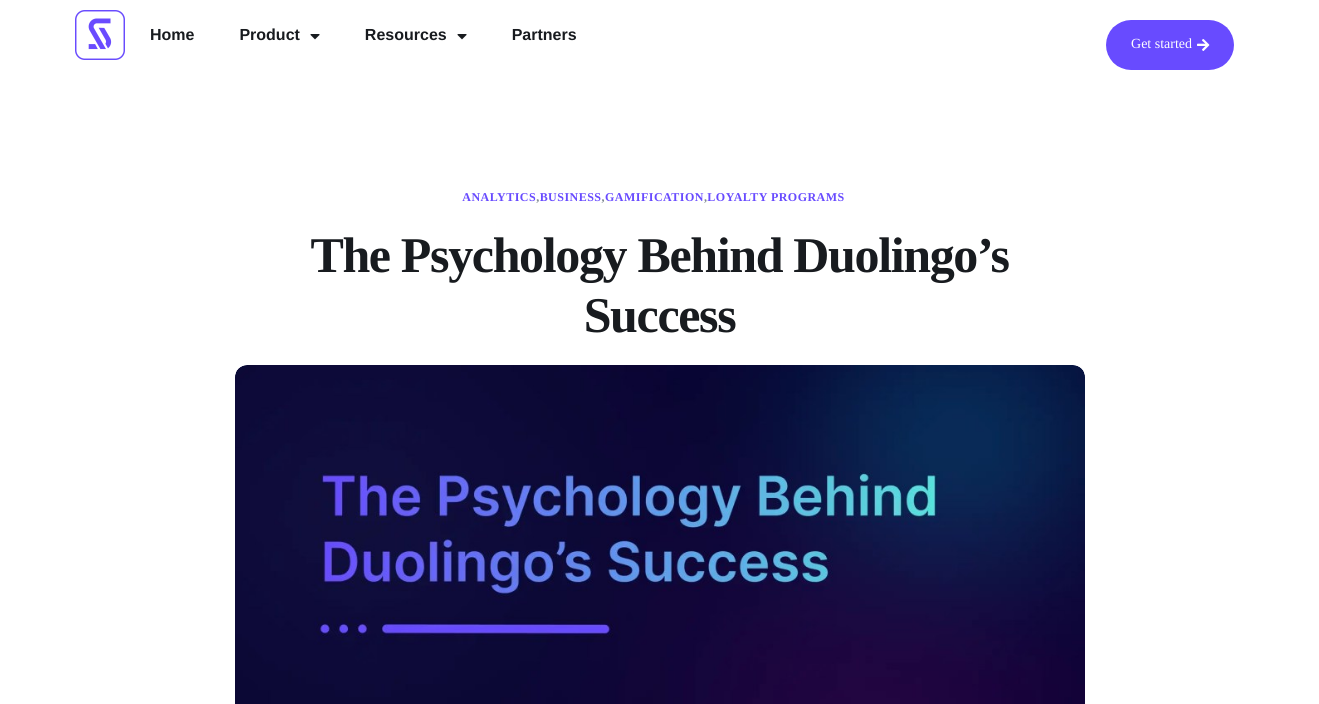 scroll, scrollTop: 157, scrollLeft: 0, axis: vertical 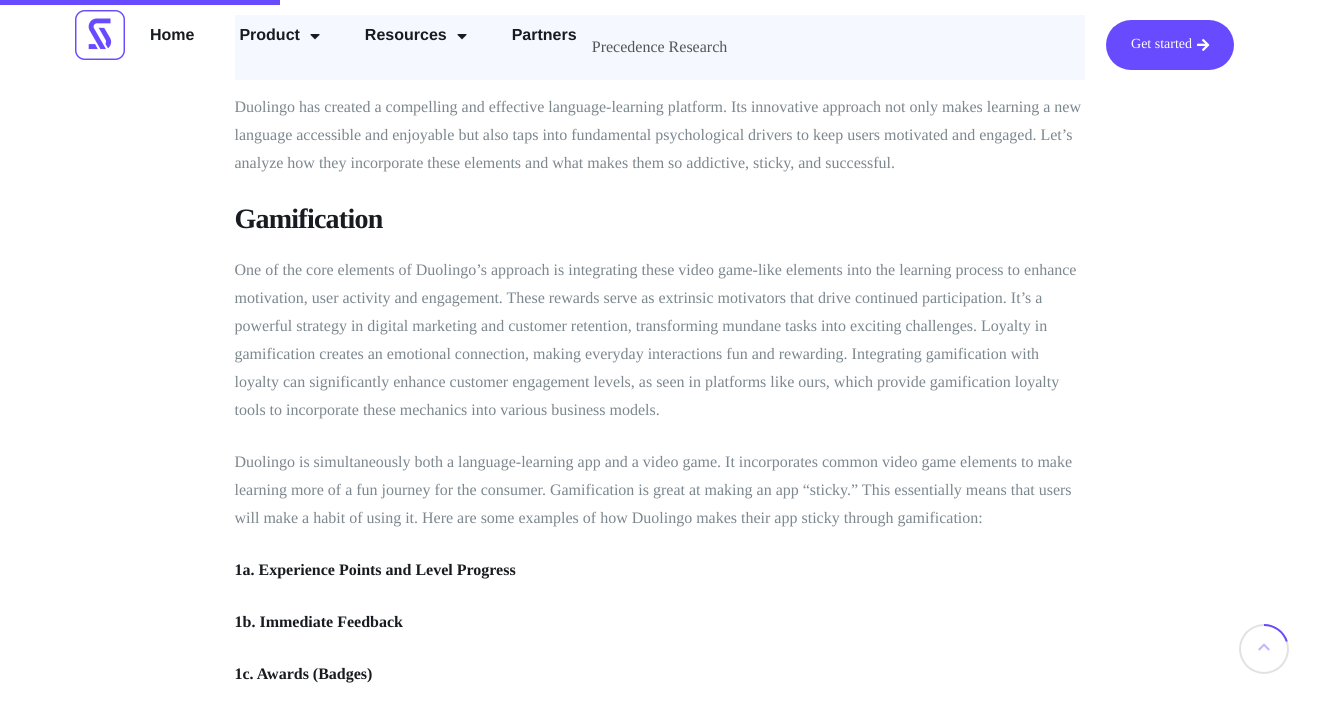 drag, startPoint x: 723, startPoint y: 458, endPoint x: 821, endPoint y: 459, distance: 98.005104 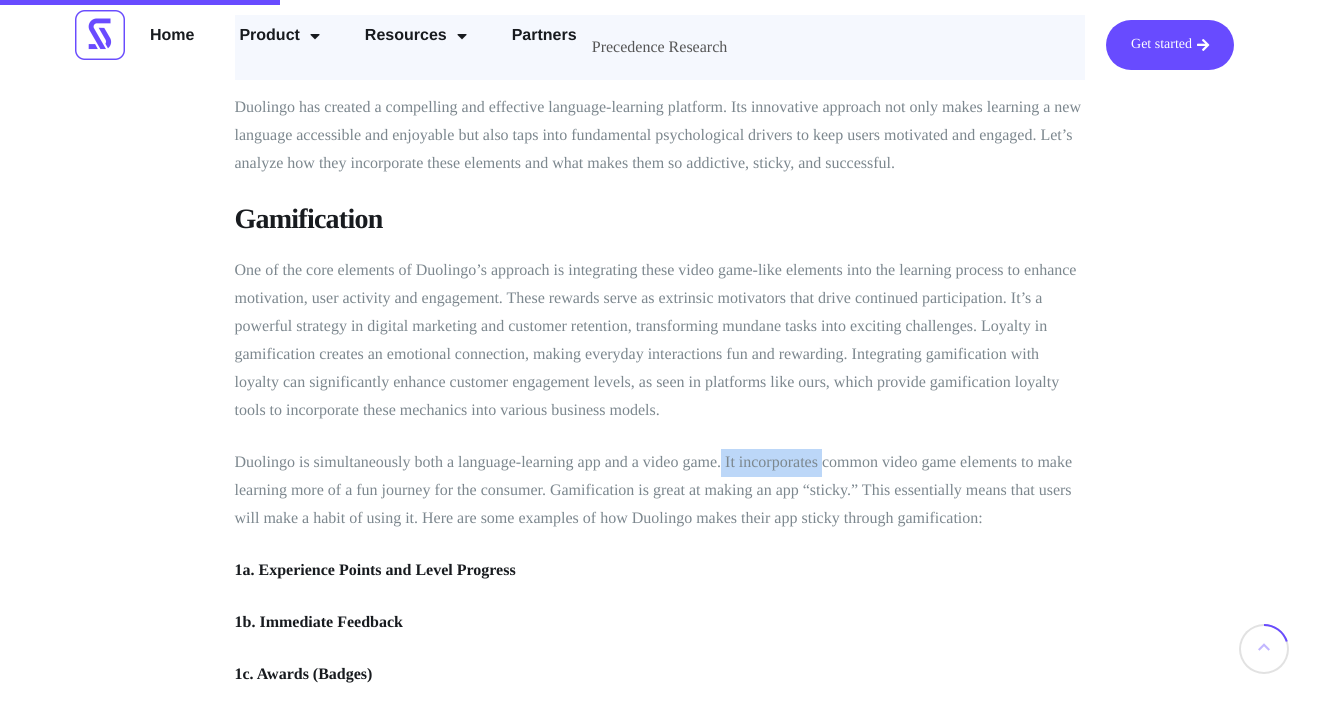 drag, startPoint x: 720, startPoint y: 462, endPoint x: 823, endPoint y: 465, distance: 103.04368 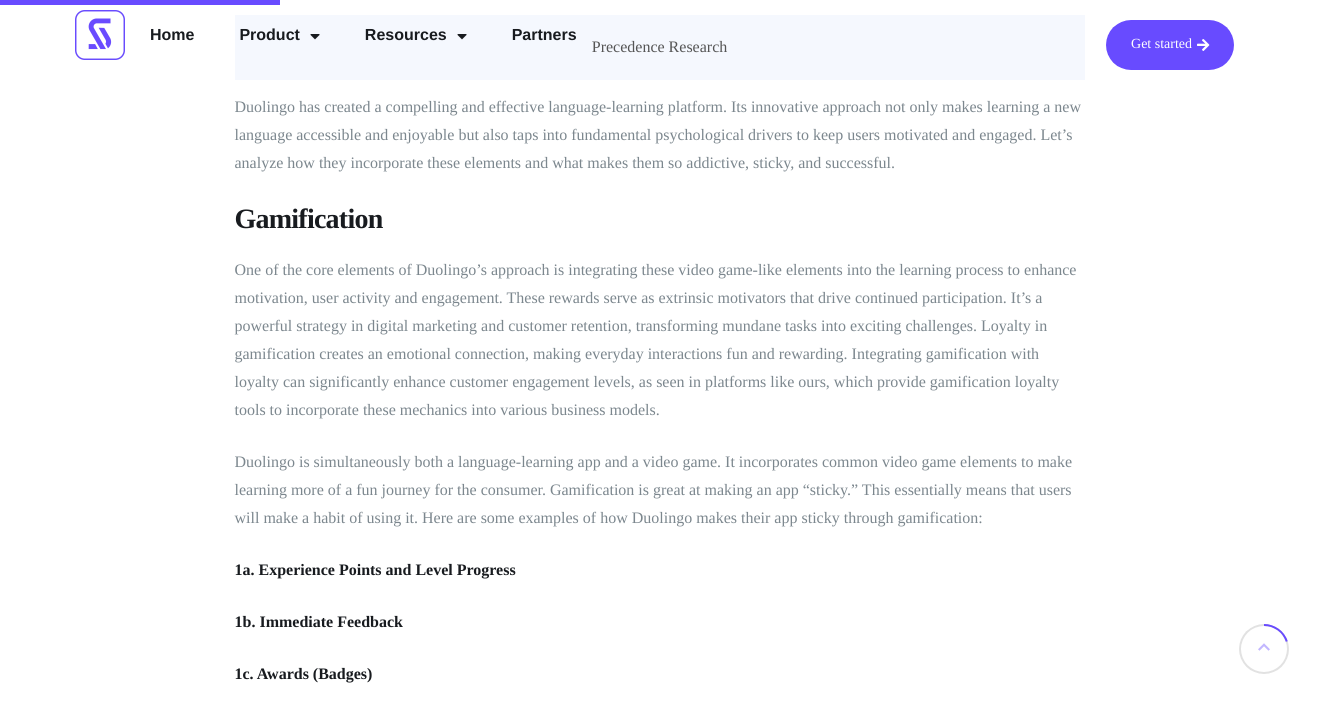 click on "One of the core elements of Duolingo’s approach is integrating these video game-like elements into the learning process to enhance motivation, user activity and engagement. These rewards serve as extrinsic motivators that drive continued participation. It’s a powerful strategy in digital marketing and customer retention, transforming mundane tasks into exciting challenges. Loyalty in gamification creates an emotional connection, making everyday interactions fun and rewarding. Integrating gamification with loyalty can significantly enhance customer engagement levels, as seen in platforms like ours, which provide gamification loyalty tools to incorporate these mechanics into various business models." at bounding box center [660, 341] 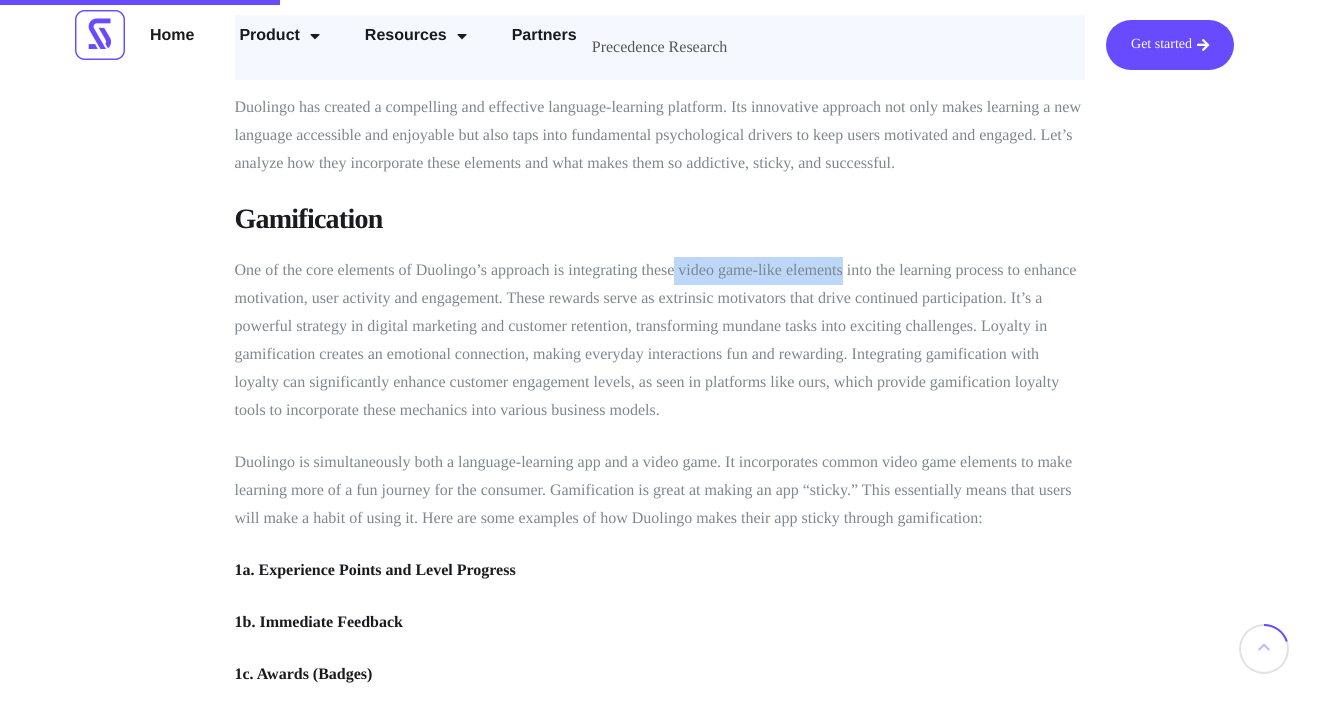 drag, startPoint x: 675, startPoint y: 269, endPoint x: 842, endPoint y: 269, distance: 167 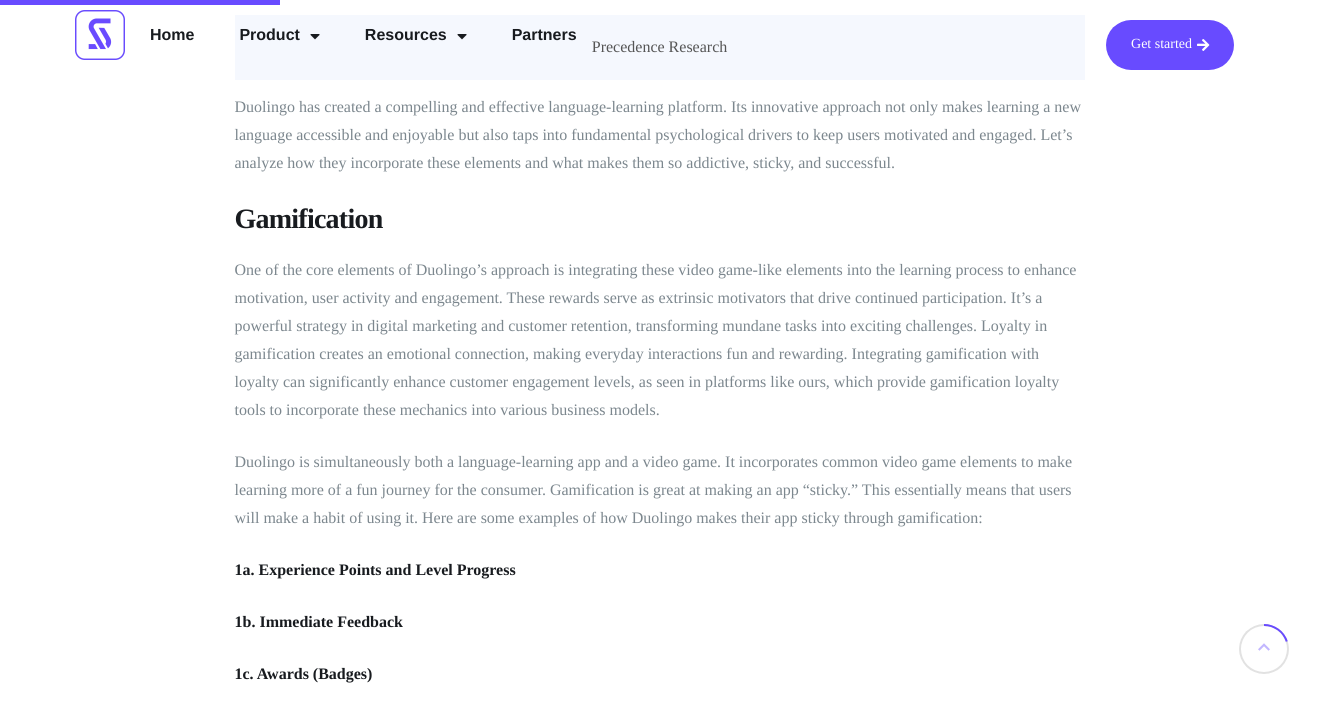 click on "Duolingo is simultaneously both a language-learning app and a video game. It incorporates common video game elements to make learning more of a fun journey for the consumer. Gamification is great at making an app “sticky.” This essentially means that users will make a habit of using it. Here are some examples of how Duolingo makes their app sticky through gamification:" at bounding box center [660, 491] 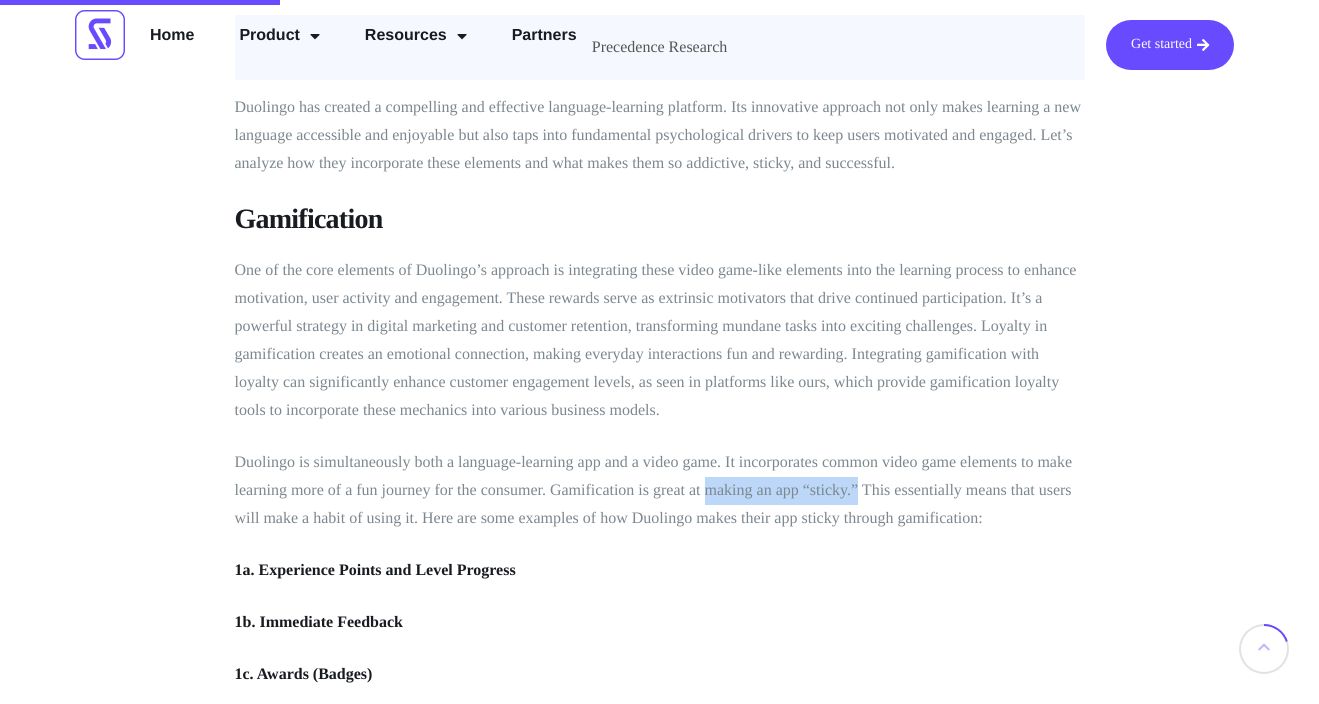 drag, startPoint x: 703, startPoint y: 489, endPoint x: 858, endPoint y: 487, distance: 155.01291 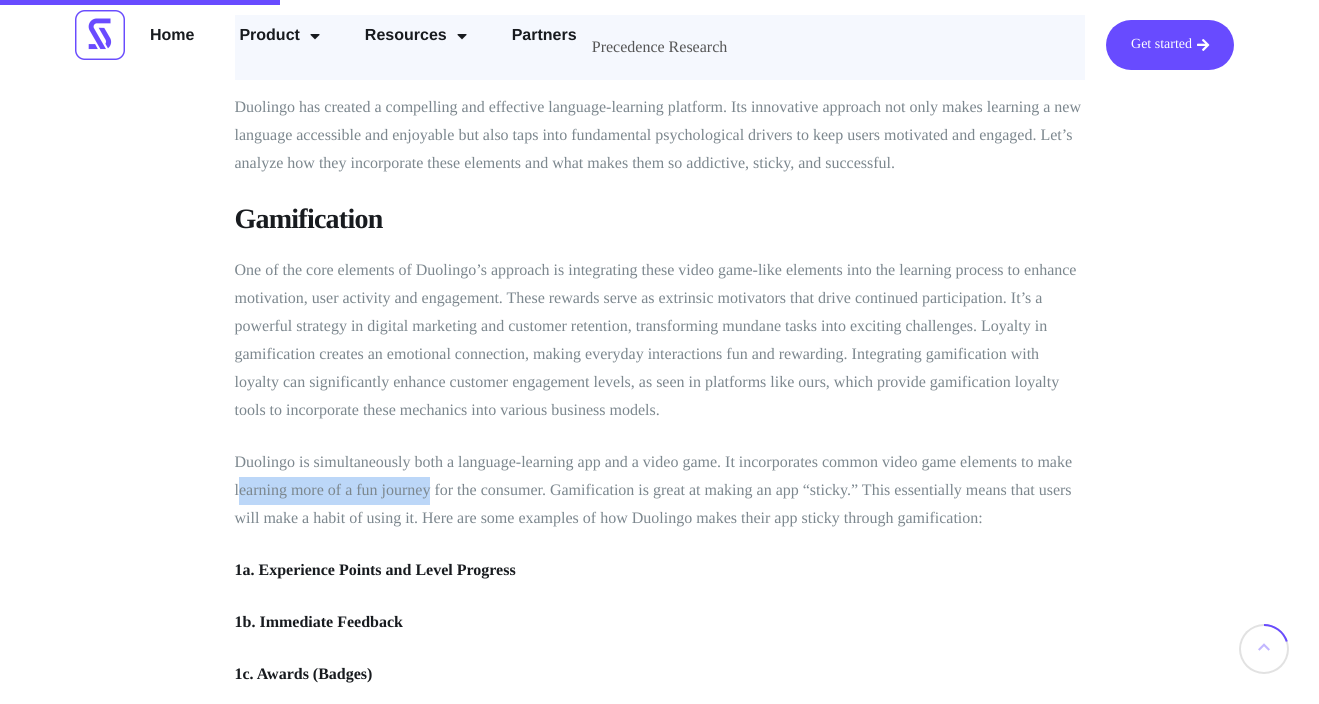 drag, startPoint x: 237, startPoint y: 487, endPoint x: 431, endPoint y: 484, distance: 194.0232 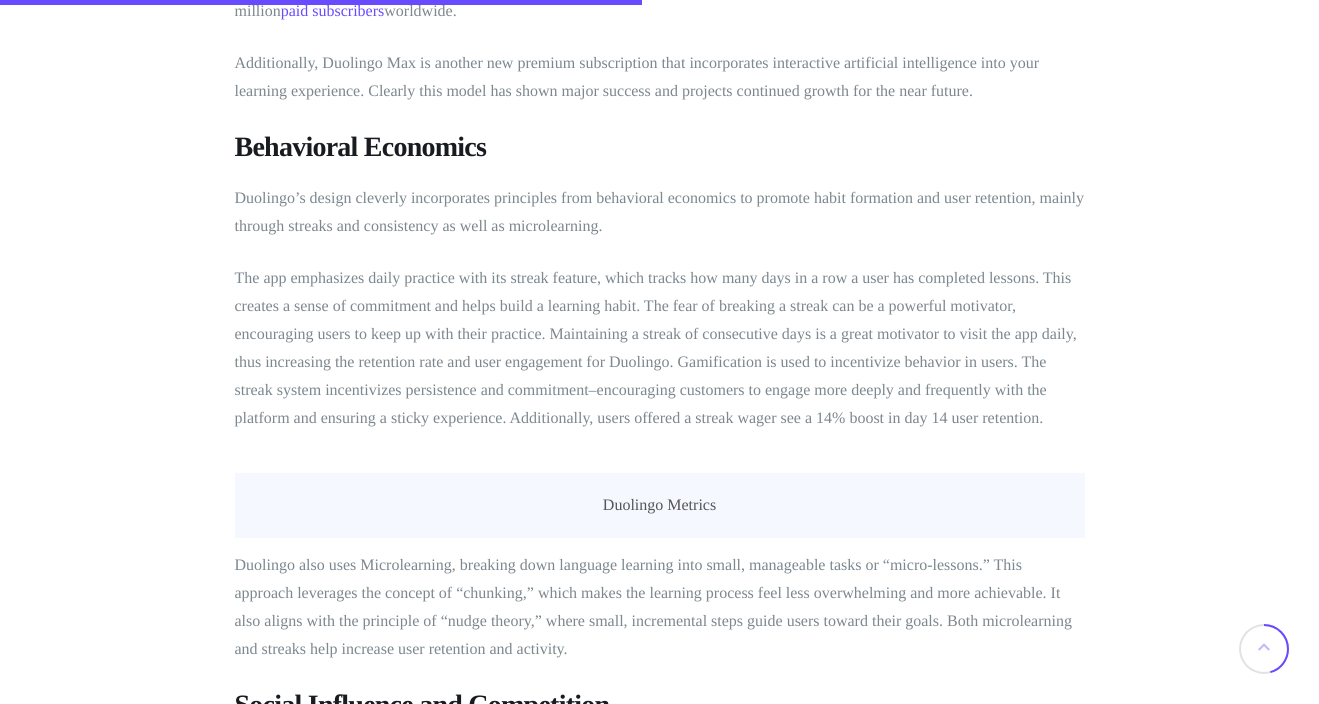scroll, scrollTop: 3956, scrollLeft: 0, axis: vertical 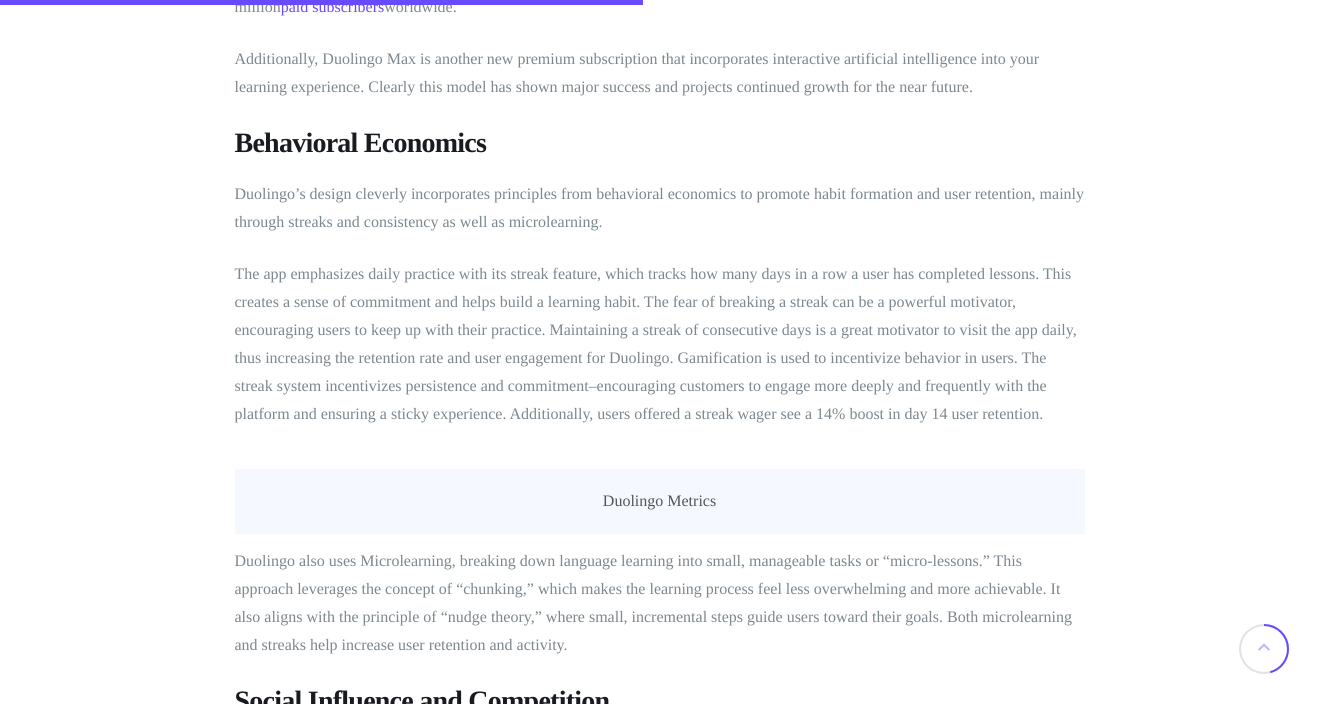 click on "The app emphasizes daily practice with its streak feature, which tracks how many days in a row a user has completed lessons. This creates a sense of commitment and helps build a learning habit. The fear of breaking a streak can be a powerful motivator, encouraging users to keep up with their practice. Maintaining a streak of consecutive days is a great motivator to visit the app daily, thus increasing the retention rate and user engagement for Duolingo. Gamification is used to incentivize behavior in users. The streak system incentivizes persistence and commitment–encouraging customers to engage more deeply and frequently with the platform and ensuring a sticky experience. Additionally, users offered a streak wager see a 14% boost in day 14 user retention." at bounding box center (660, 345) 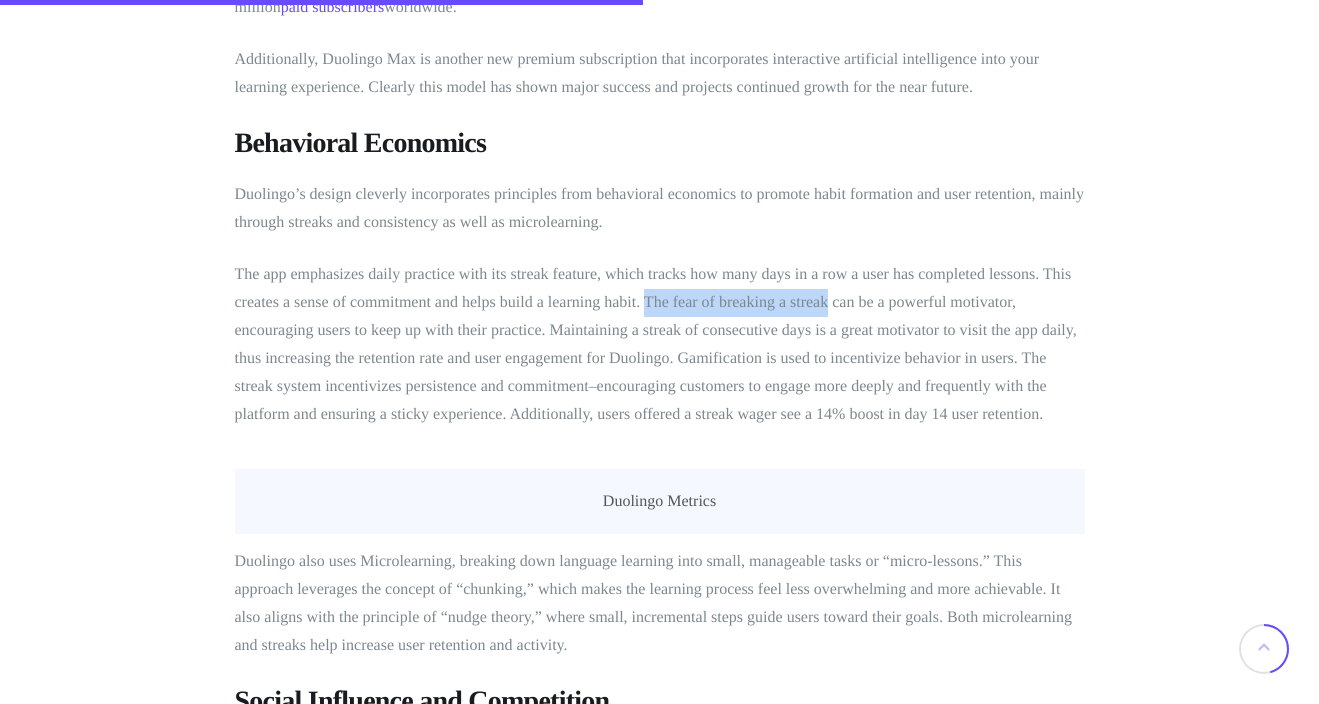 drag, startPoint x: 645, startPoint y: 270, endPoint x: 829, endPoint y: 268, distance: 184.01086 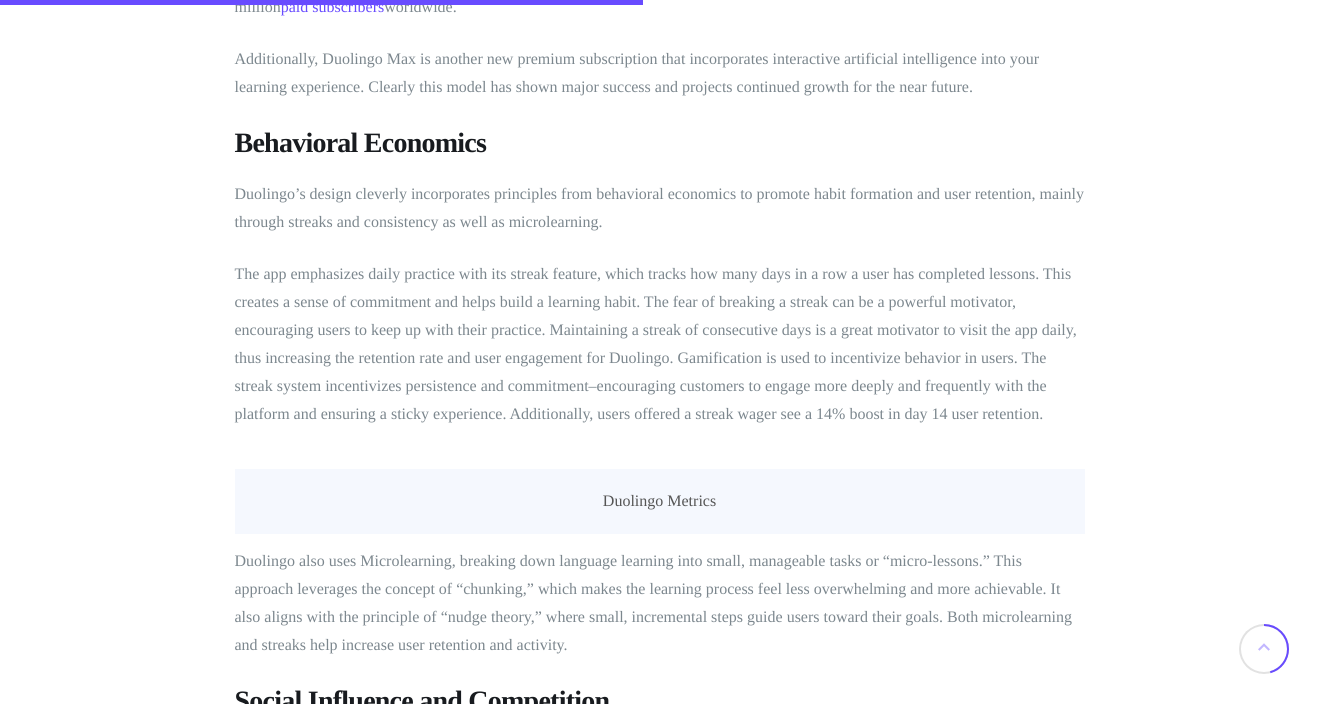 click on "The app emphasizes daily practice with its streak feature, which tracks how many days in a row a user has completed lessons. This creates a sense of commitment and helps build a learning habit. The fear of breaking a streak can be a powerful motivator, encouraging users to keep up with their practice. Maintaining a streak of consecutive days is a great motivator to visit the app daily, thus increasing the retention rate and user engagement for Duolingo. Gamification is used to incentivize behavior in users. The streak system incentivizes persistence and commitment–encouraging customers to engage more deeply and frequently with the platform and ensuring a sticky experience. Additionally, users offered a streak wager see a 14% boost in day 14 user retention." at bounding box center [660, 345] 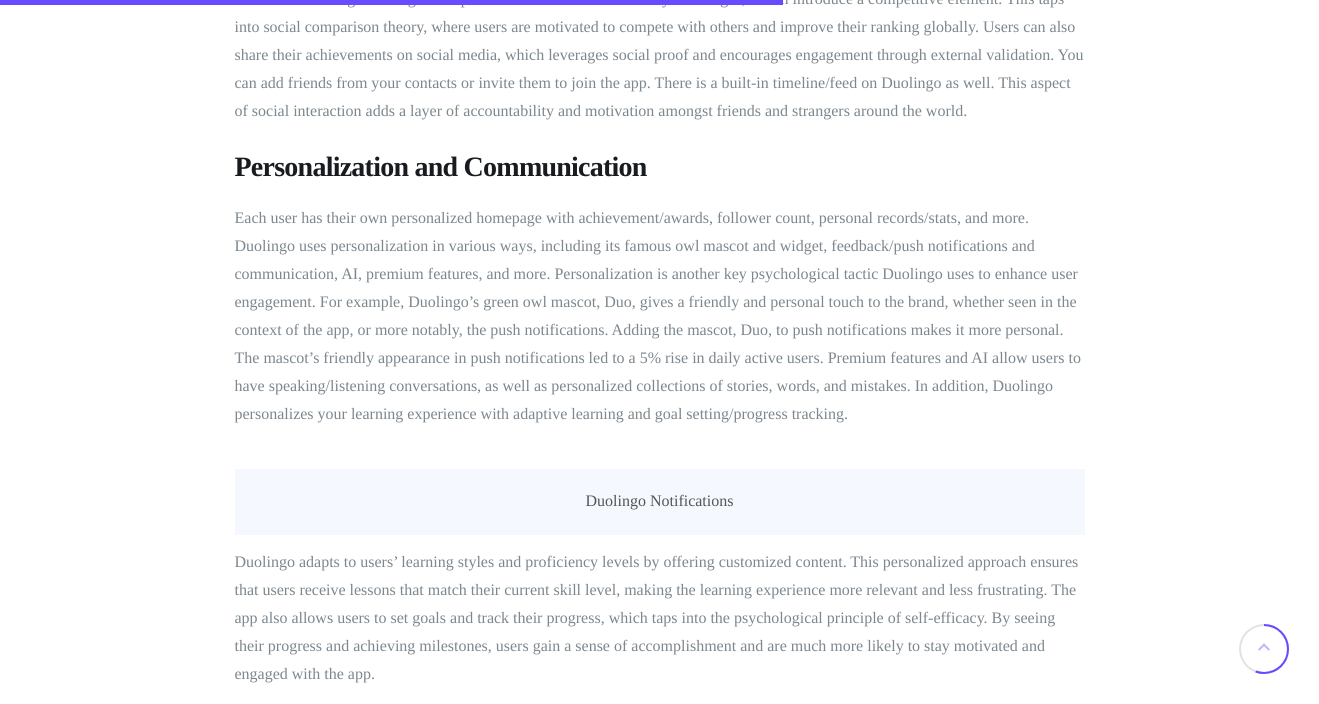 scroll, scrollTop: 4818, scrollLeft: 0, axis: vertical 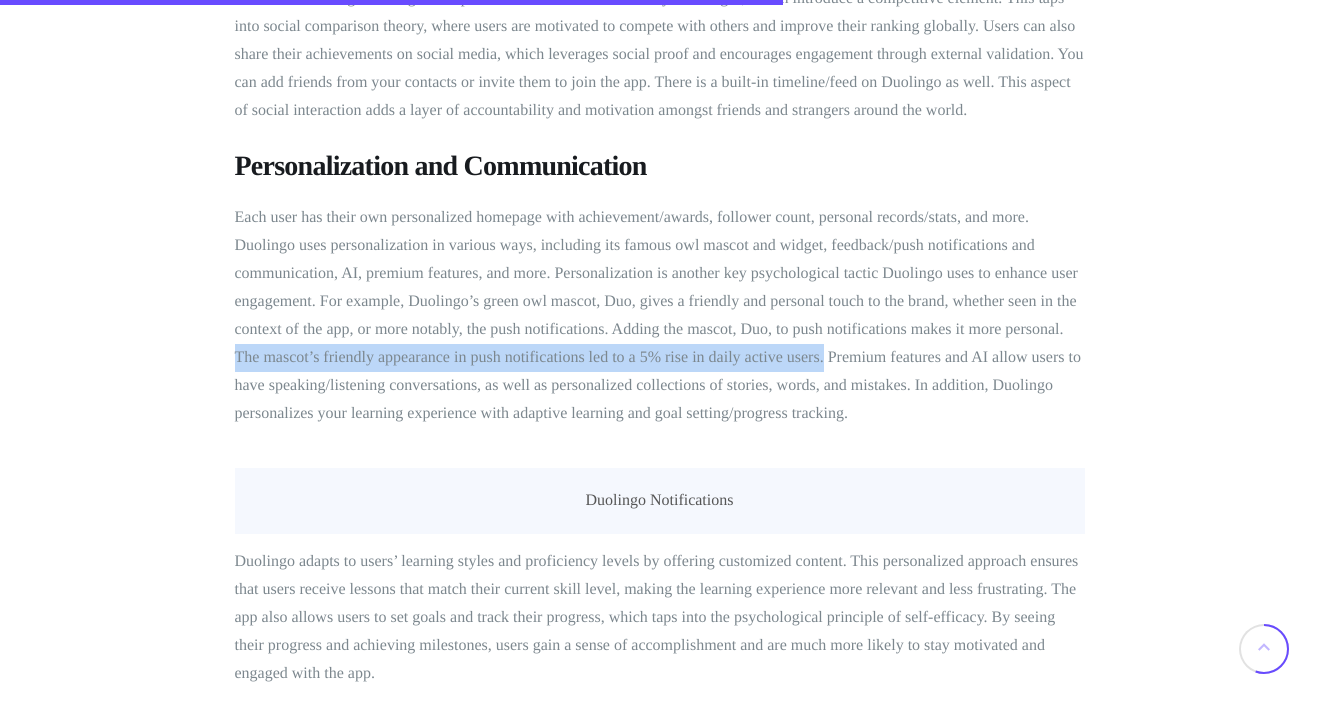 drag, startPoint x: 233, startPoint y: 326, endPoint x: 821, endPoint y: 334, distance: 588.05444 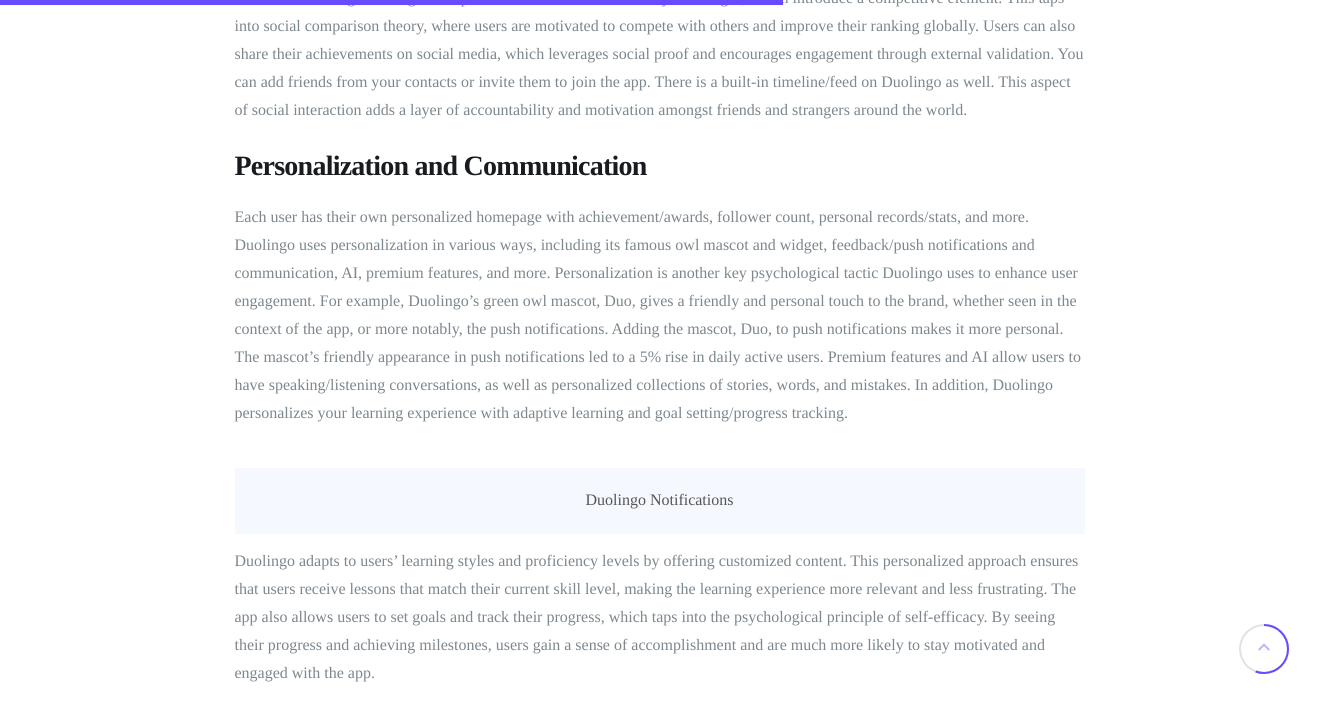 click on "Each user has their own personalized homepage with achievement/awards, follower count, personal records/stats, and more. Duolingo uses personalization in various ways, including its famous owl mascot and widget, feedback/push notifications and communication, AI, premium features, and more. Personalization is another key psychological tactic Duolingo uses to enhance user engagement. For example, Duolingo’s green owl mascot, Duo, gives a friendly and personal touch to the brand, whether seen in the context of the app, or more notably, the push notifications. Adding the mascot, Duo, to push notifications makes it more personal. The mascot’s friendly appearance in push notifications led to a 5% rise in daily active users. Premium features and AI allow users to have speaking/listening conversations, as well as personalized collections of stories, words, and mistakes. In addition, Duolingo personalizes your learning experience with adaptive learning and goal setting/progress tracking." at bounding box center (660, 316) 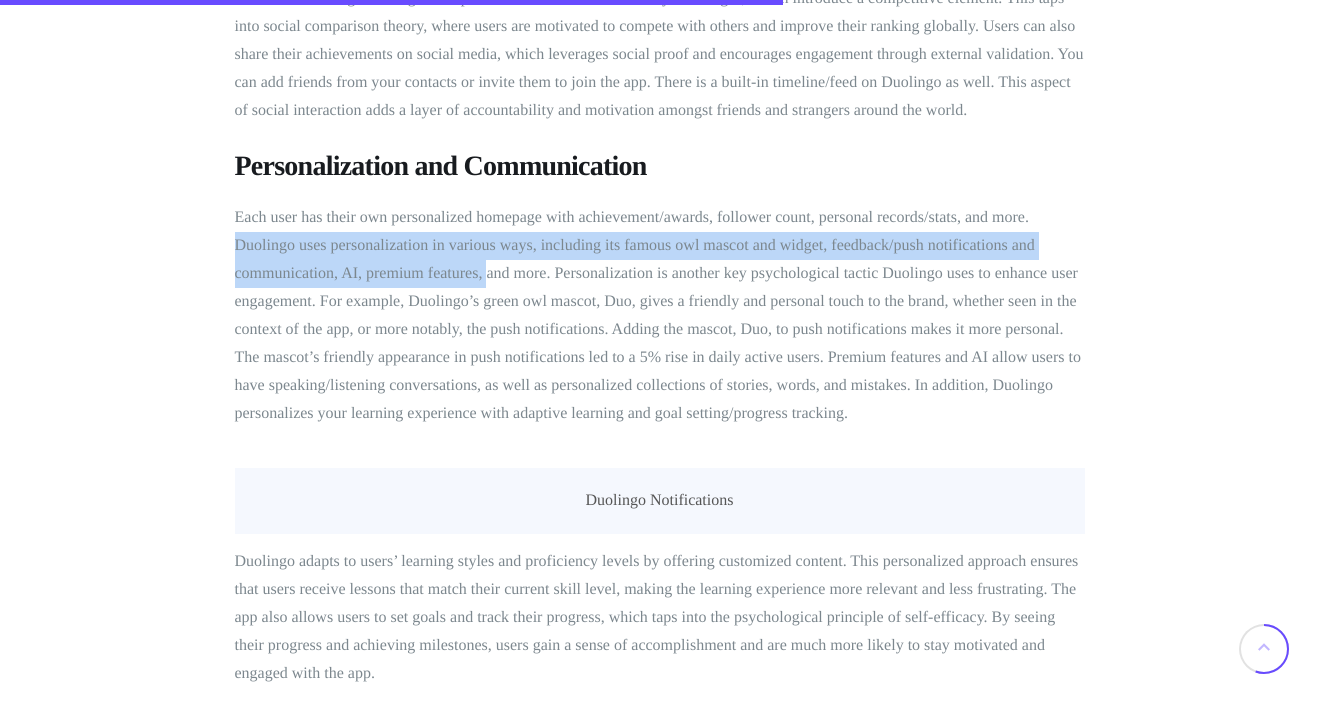 drag, startPoint x: 237, startPoint y: 215, endPoint x: 485, endPoint y: 244, distance: 249.6898 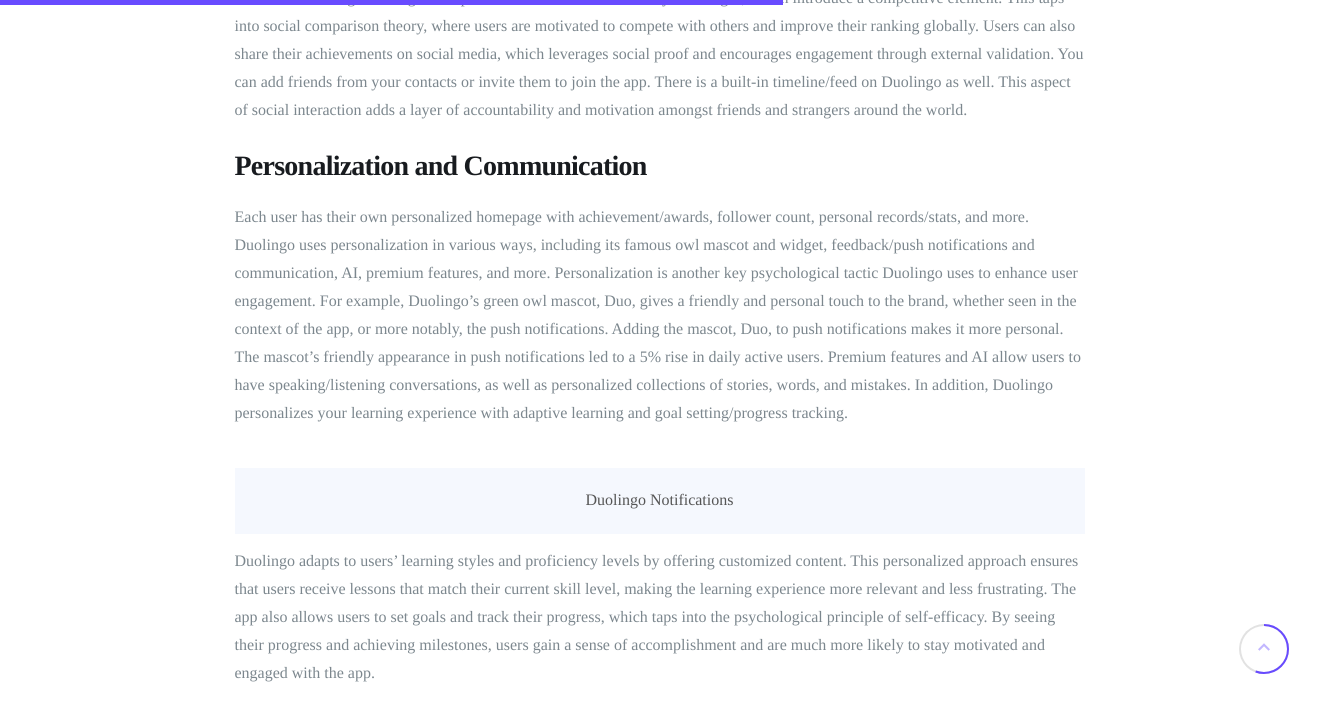 click on "Each user has their own personalized homepage with achievement/awards, follower count, personal records/stats, and more. Duolingo uses personalization in various ways, including its famous owl mascot and widget, feedback/push notifications and communication, AI, premium features, and more. Personalization is another key psychological tactic Duolingo uses to enhance user engagement. For example, Duolingo’s green owl mascot, Duo, gives a friendly and personal touch to the brand, whether seen in the context of the app, or more notably, the push notifications. Adding the mascot, Duo, to push notifications makes it more personal. The mascot’s friendly appearance in push notifications led to a 5% rise in daily active users. Premium features and AI allow users to have speaking/listening conversations, as well as personalized collections of stories, words, and mistakes. In addition, Duolingo personalizes your learning experience with adaptive learning and goal setting/progress tracking." at bounding box center [660, 316] 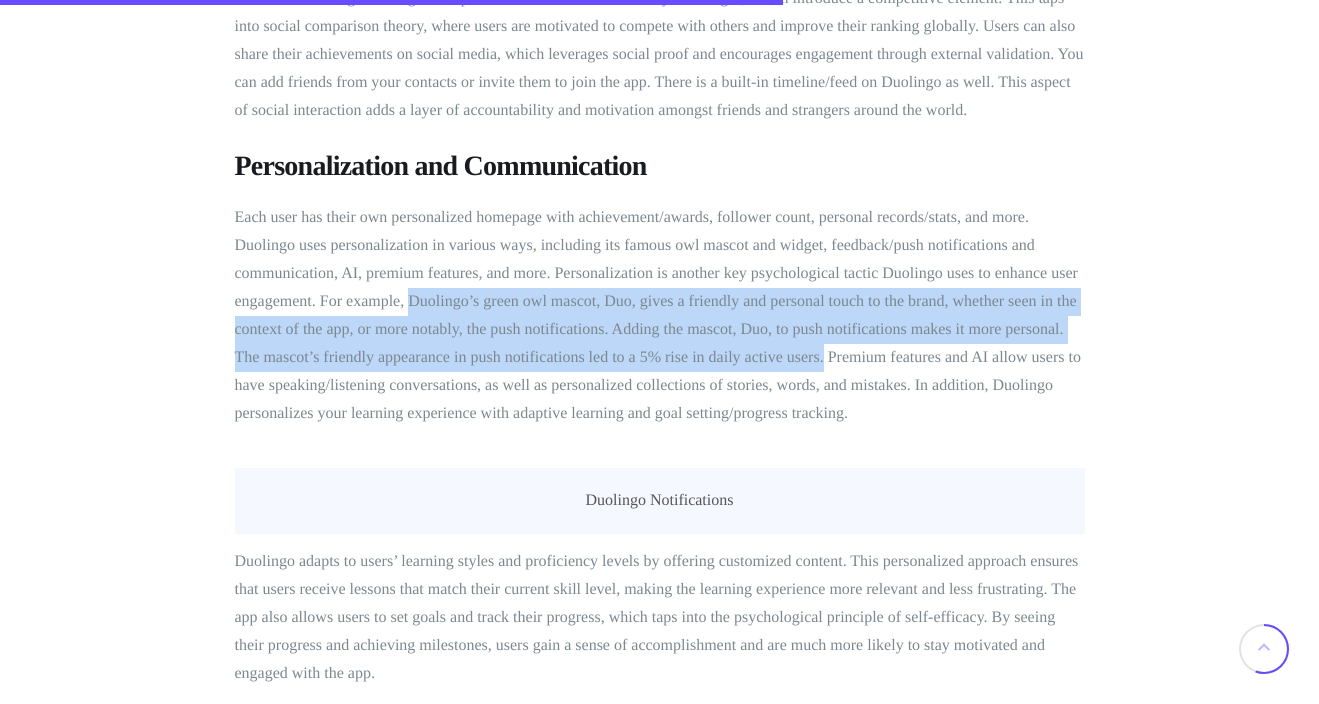 drag, startPoint x: 411, startPoint y: 267, endPoint x: 824, endPoint y: 329, distance: 417.62784 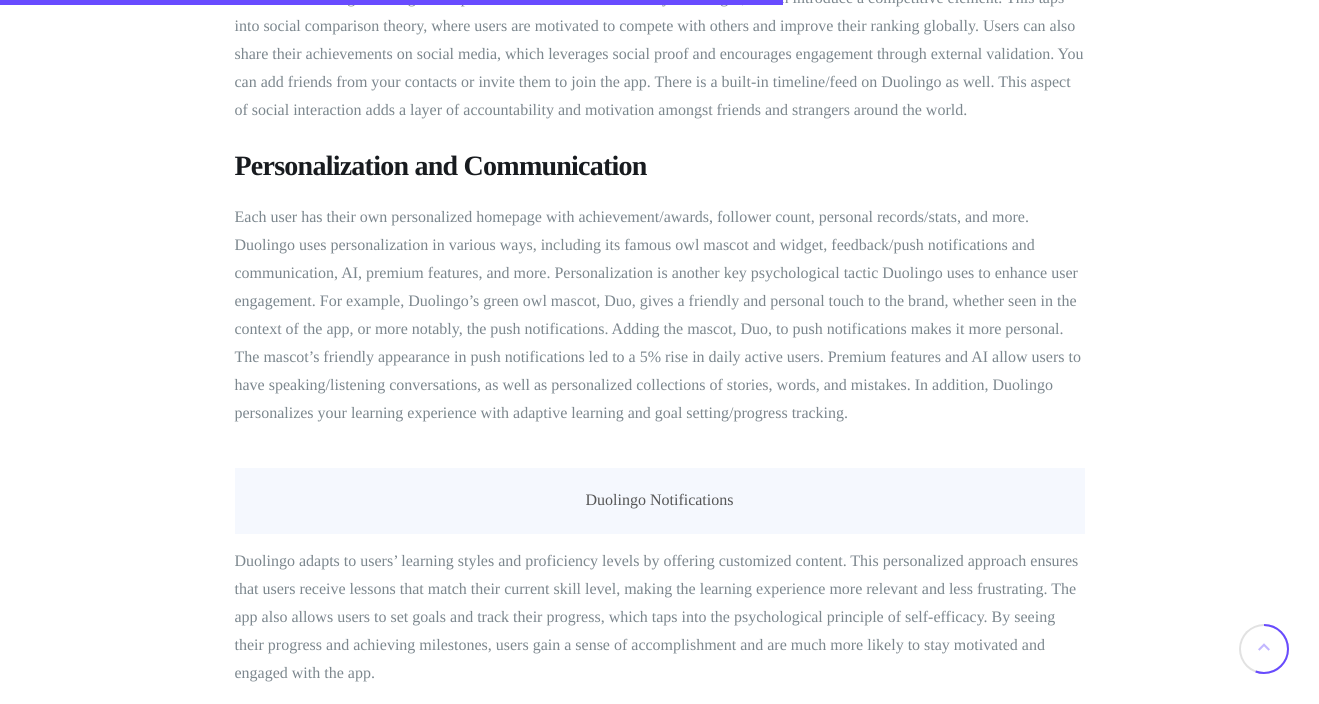 click on "Analytics ,  Business ,  Gamification ,  Loyalty Programs
The Psychology Behind Duolingo’s Success
Duolingo, a popular language-learning app which went public in [YEAR], is currently the most downloaded education app in the world today. But what has contributed to its staggering success?
A plethora of education apps and innovative tech exist in this space, yet Duolingo maintains its dominance over competitors: currently making up for  60% of all language learning app usage . Its success is not just a product of innovative technology but also a testament to the clever application of psychological principles. By leveraging key concepts from behavioral science, Duolingo has transformed the process of learning a new language into a fun, addictive, and rewarding experience.
The Rise of Personalization and Gamification
According to a  McKinsey
Precedence Research
Gamification" at bounding box center [660, -254] 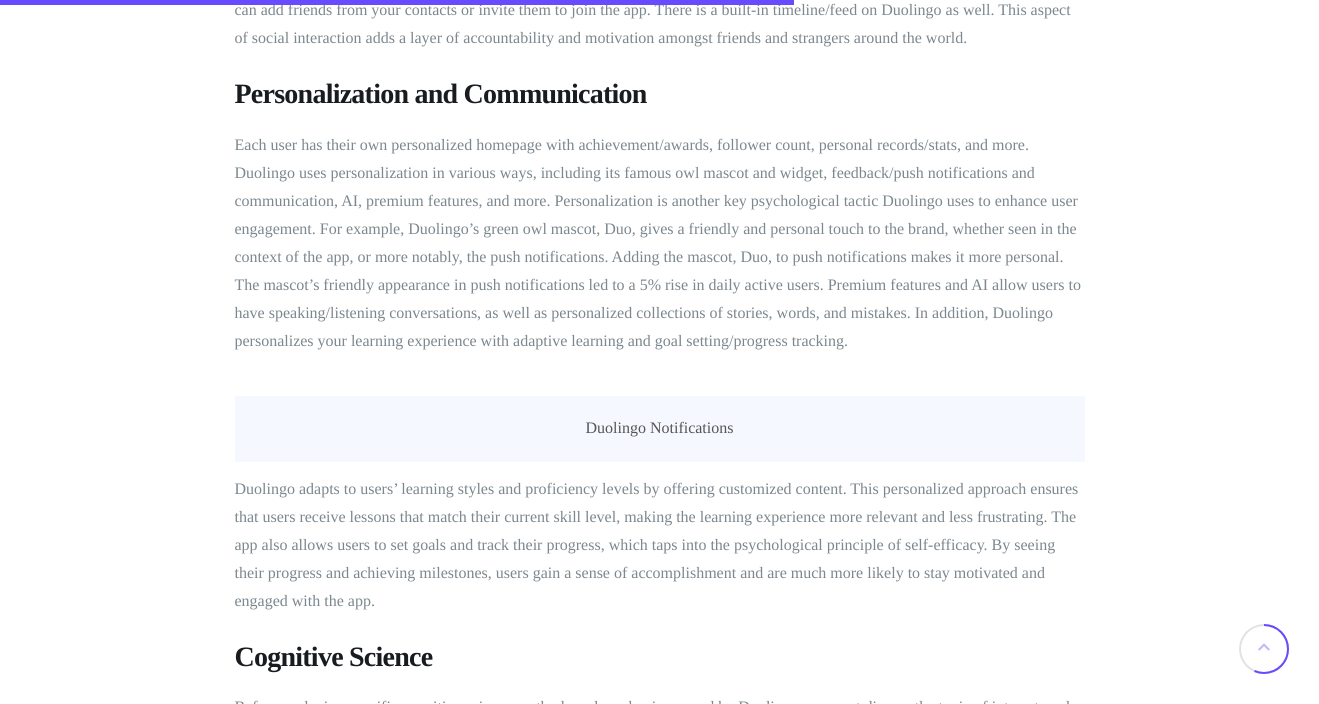 scroll, scrollTop: 4891, scrollLeft: 0, axis: vertical 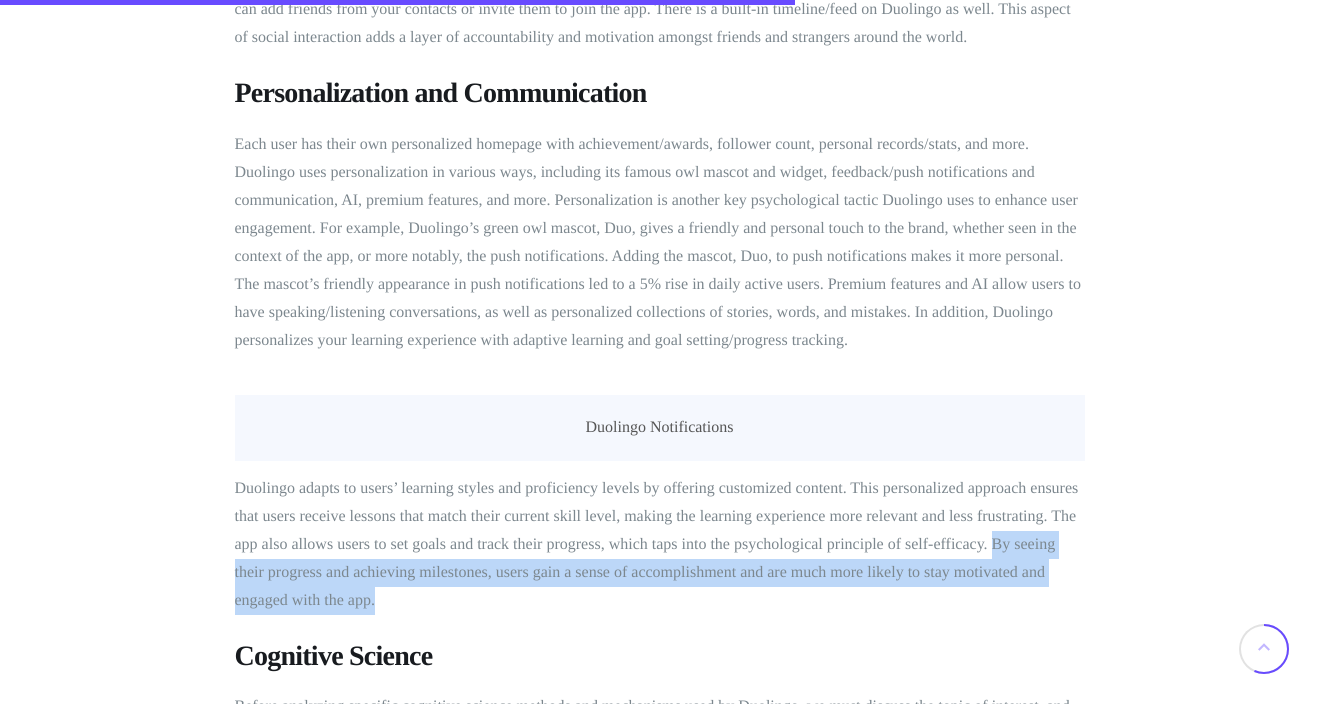 drag, startPoint x: 994, startPoint y: 511, endPoint x: 1009, endPoint y: 572, distance: 62.817196 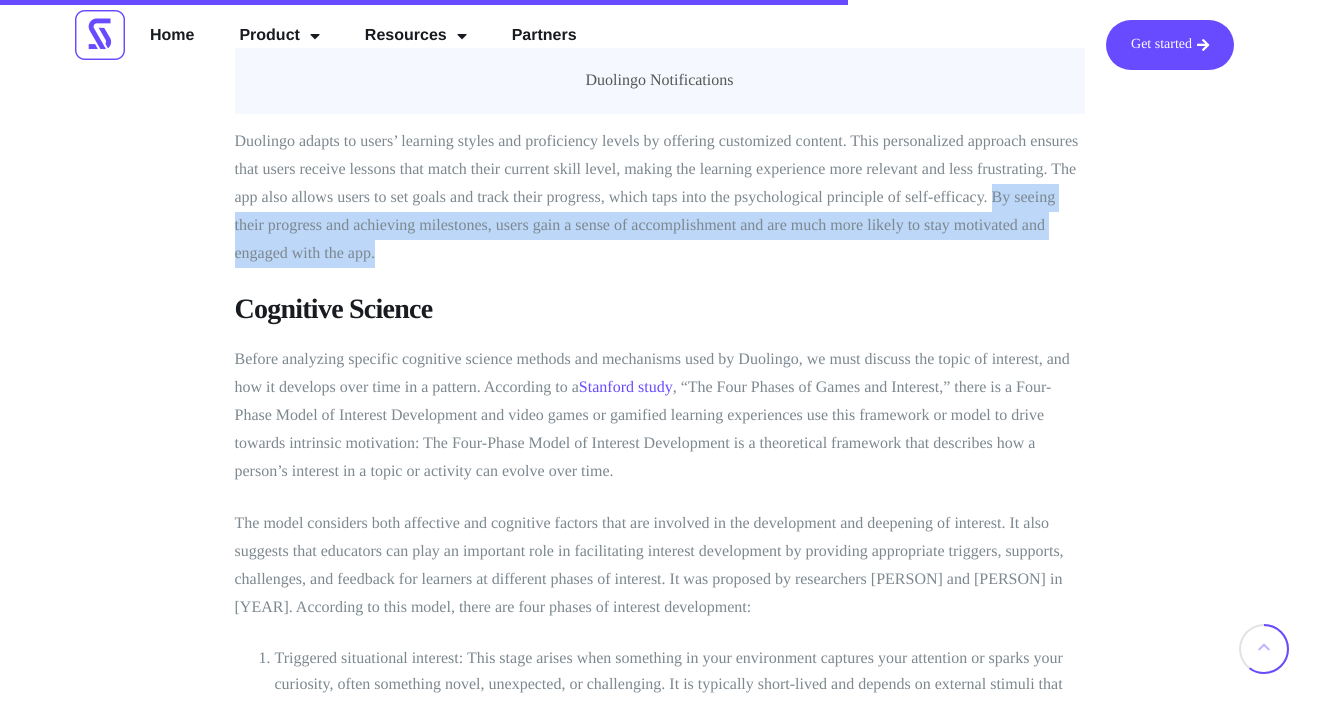 scroll, scrollTop: 5208, scrollLeft: 0, axis: vertical 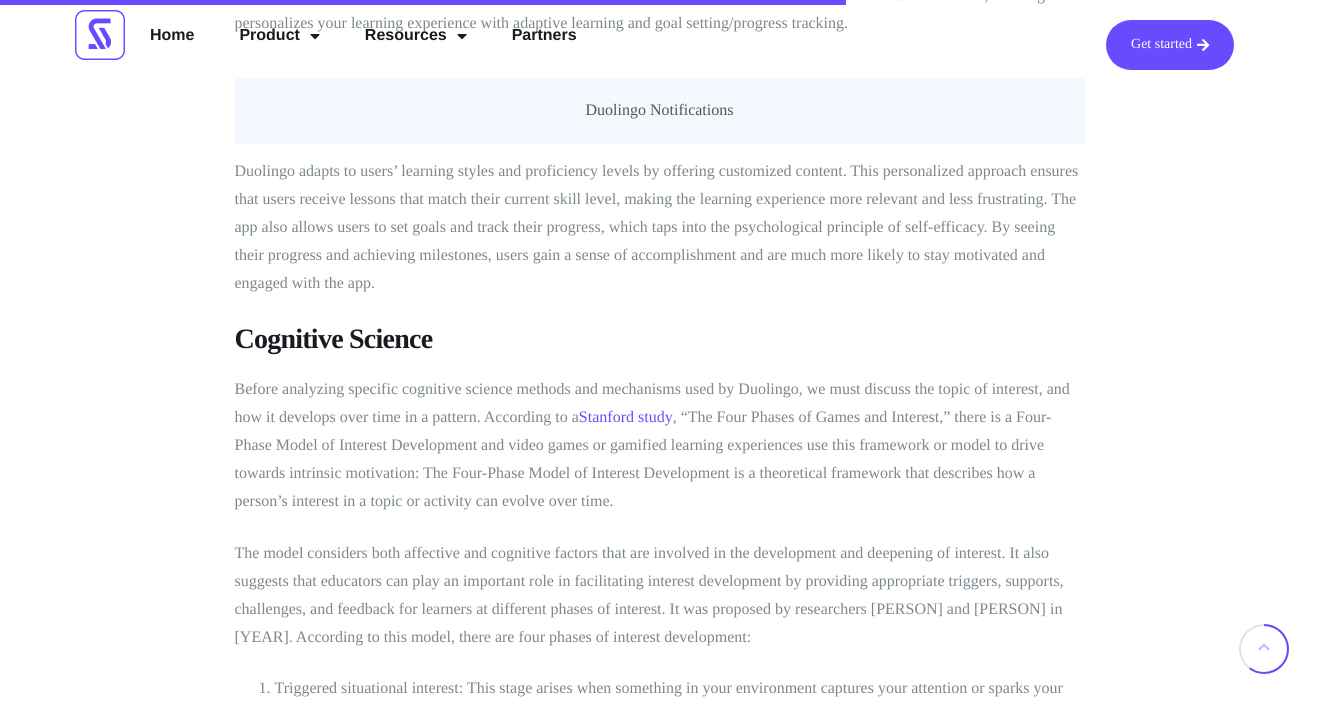 click on "Cognitive Science" at bounding box center [660, 340] 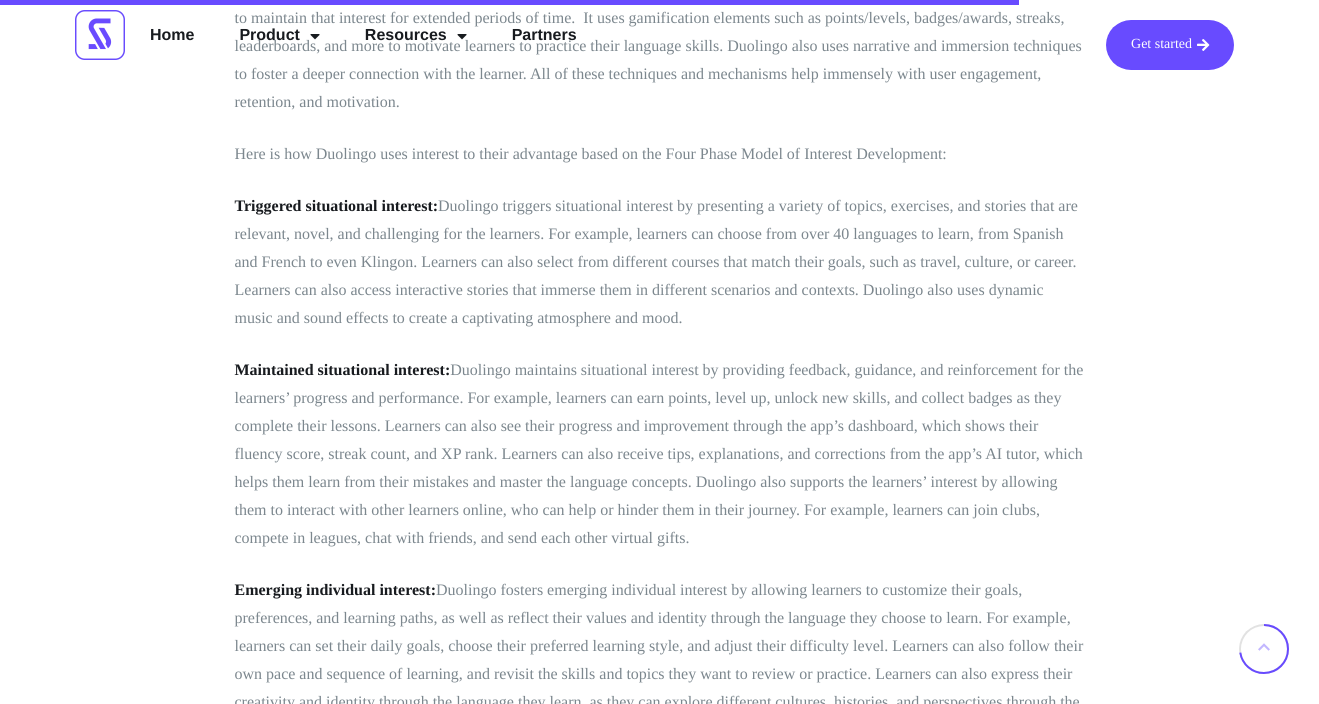 scroll, scrollTop: 6261, scrollLeft: 0, axis: vertical 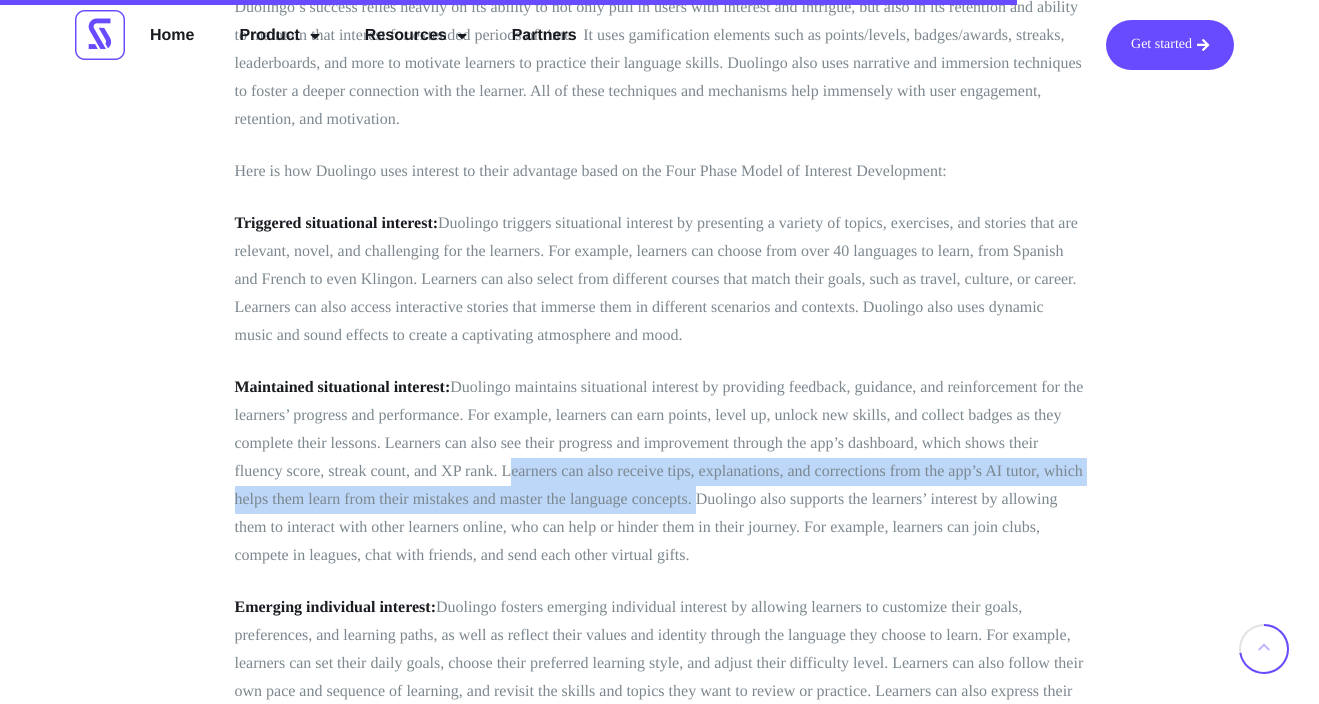 drag, startPoint x: 502, startPoint y: 444, endPoint x: 691, endPoint y: 473, distance: 191.21193 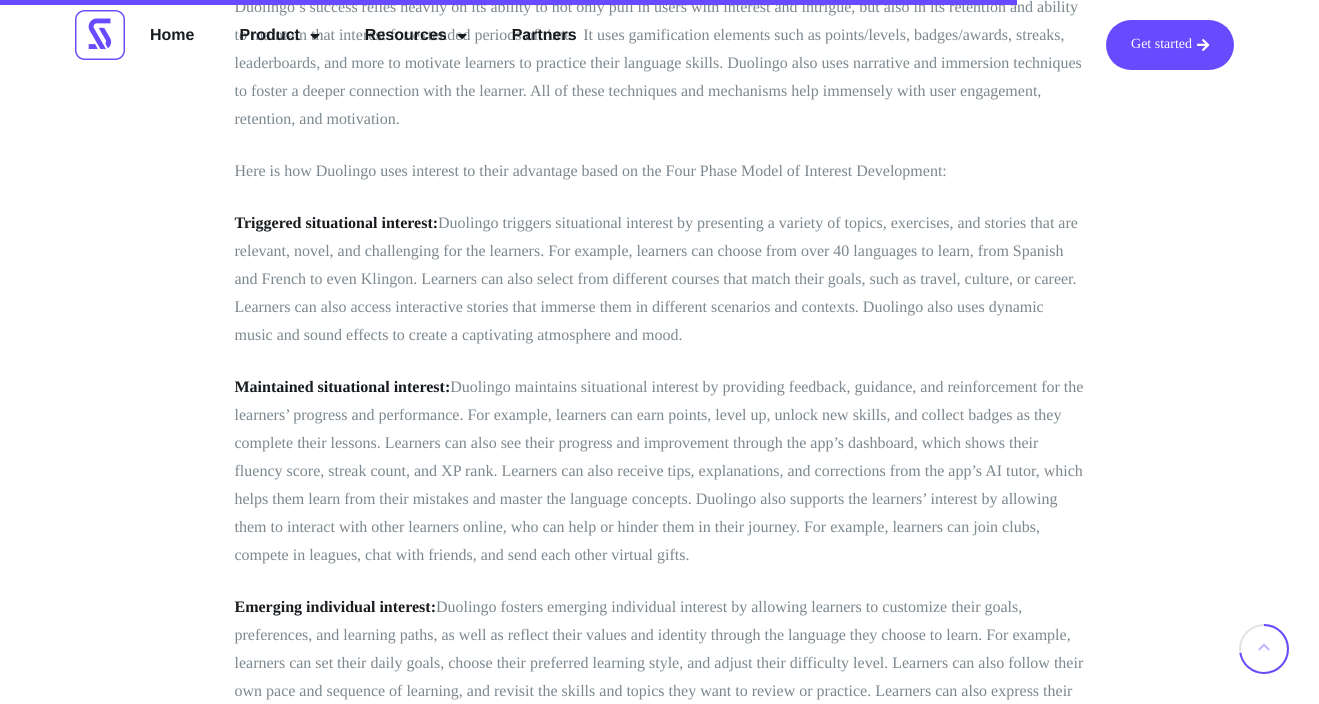 click on "Maintained situational interest: Duolingo maintains situational interest by providing feedback, guidance, and reinforcement for the learners’ progress and performance. For example, learners can earn points, level up, unlock new skills, and collect badges as they complete their lessons. Learners can also see their progress and improvement through the app’s dashboard, which shows their fluency score, streak count, and XP rank. Learners can also receive tips, explanations, and corrections from the app’s AI tutor, which helps them learn from their mistakes and master the language concepts. Duolingo also supports the learners’ interest by allowing them to interact with other learners online, who can help or hinder them in their journey. For example, learners can join clubs, compete in leagues, chat with friends, and send each other virtual gifts." at bounding box center [660, 472] 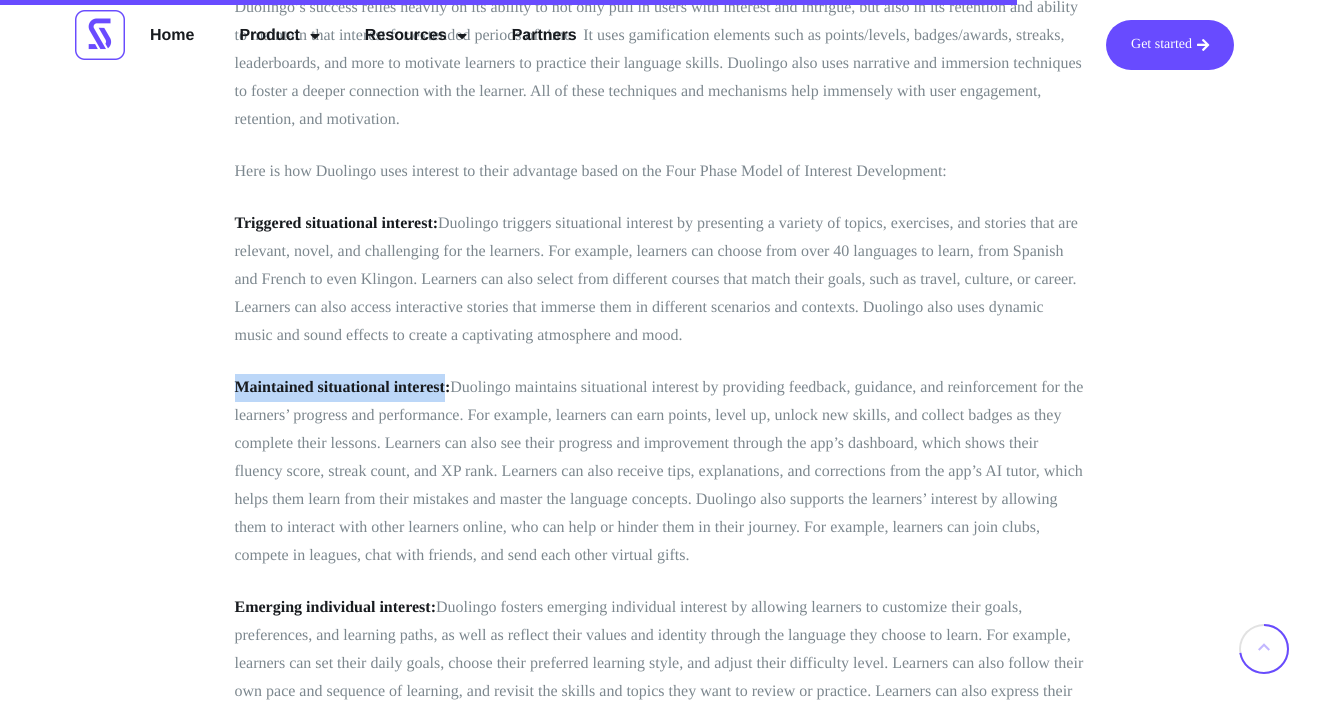 drag, startPoint x: 233, startPoint y: 355, endPoint x: 447, endPoint y: 362, distance: 214.11446 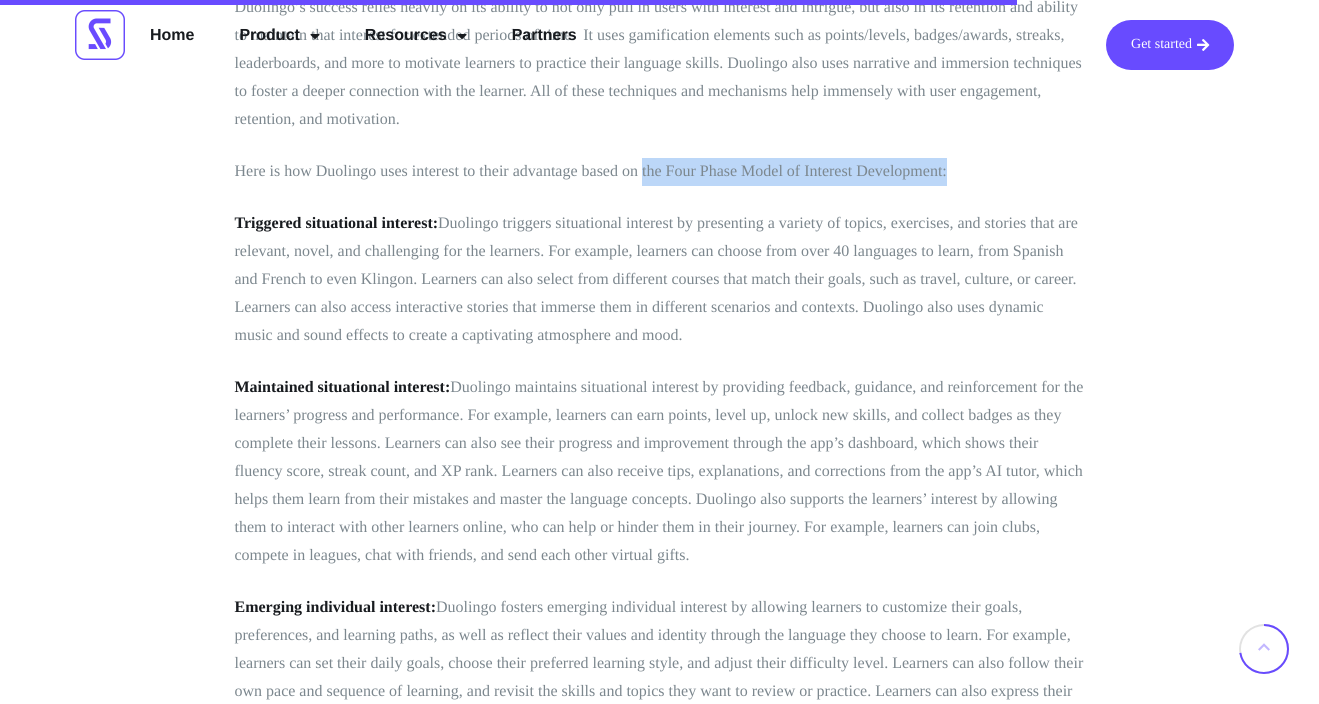drag, startPoint x: 644, startPoint y: 140, endPoint x: 966, endPoint y: 138, distance: 322.00623 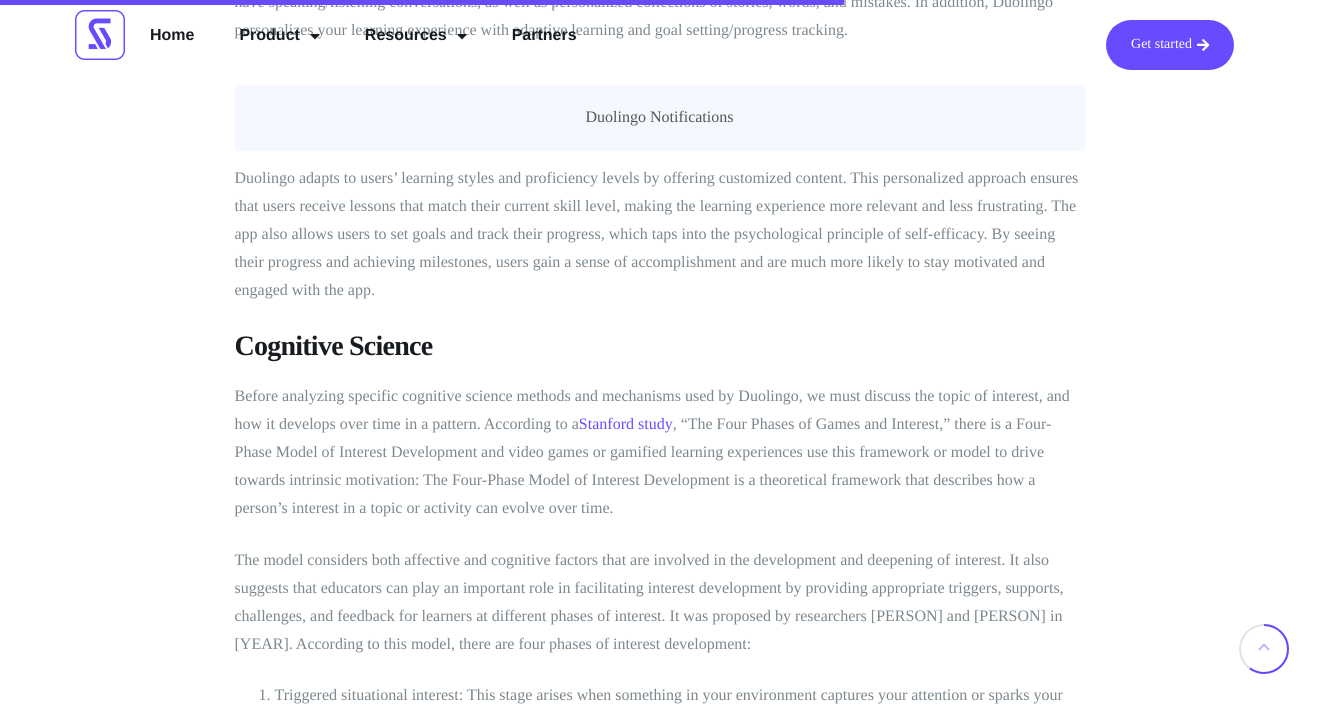 scroll, scrollTop: 5194, scrollLeft: 0, axis: vertical 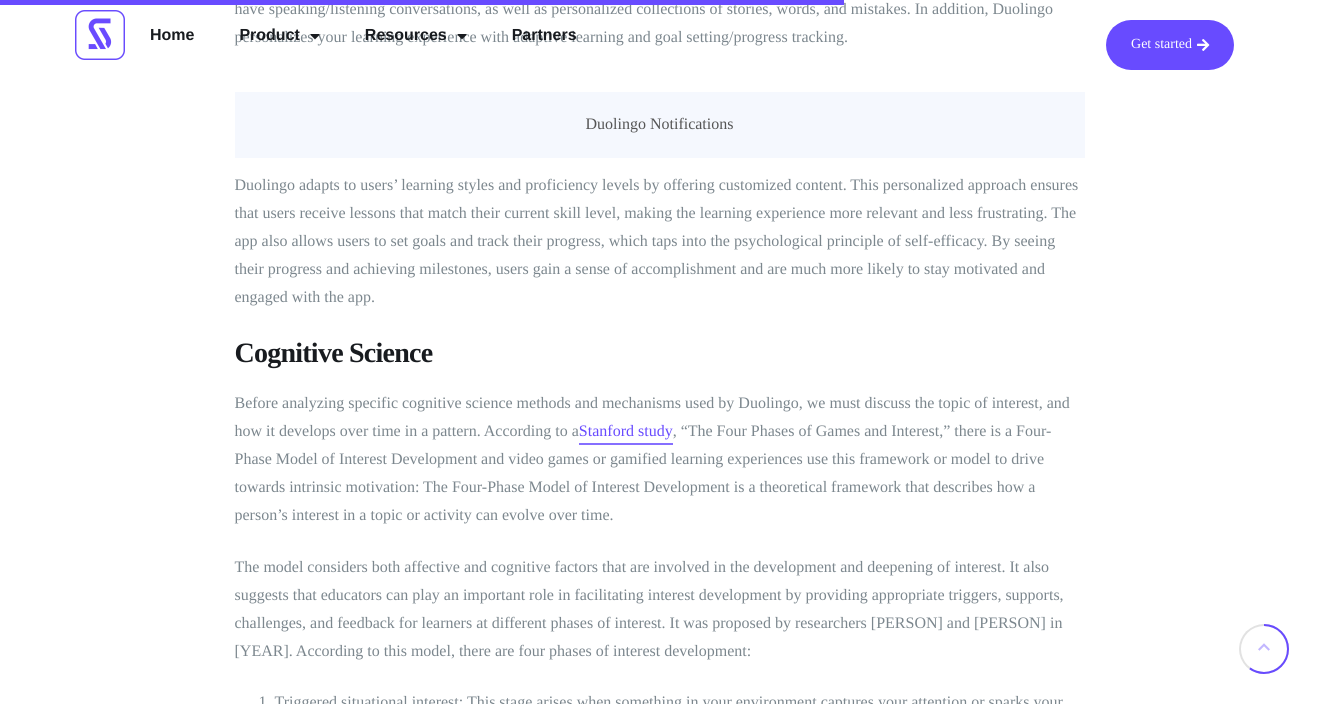 click on "Stanford study" at bounding box center (626, 431) 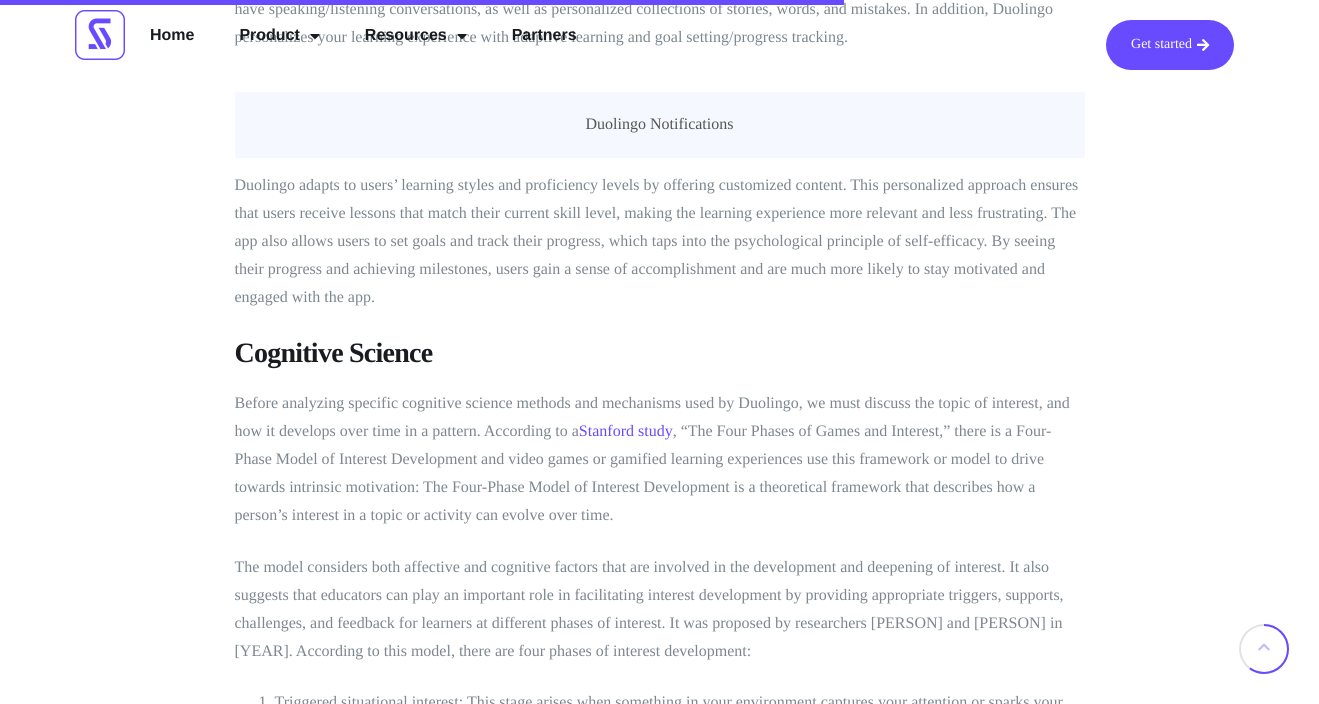 click on "Duolingo, a popular language-learning app which went public in [YEAR], is currently the most downloaded education app in the world today. But what has contributed to its staggering success?
A plethora of education apps and innovative tech exist in this space, yet Duolingo maintains its dominance over competitors: currently making up for  60% of all language learning app usage . Its success is not just a product of innovative technology but also a testament to the clever application of psychological principles. By leveraging key concepts from behavioral science, Duolingo has transformed the process of learning a new language into a fun, addictive, and rewarding experience.
The Rise of Personalization and Gamification
According to a  McKinsey
Gamification is also on the rise: gamification involves drawing inspiration from video games when designing a product, with a focus on understanding and incorporating human motivations into each feature. According to a report by" at bounding box center (660, -347) 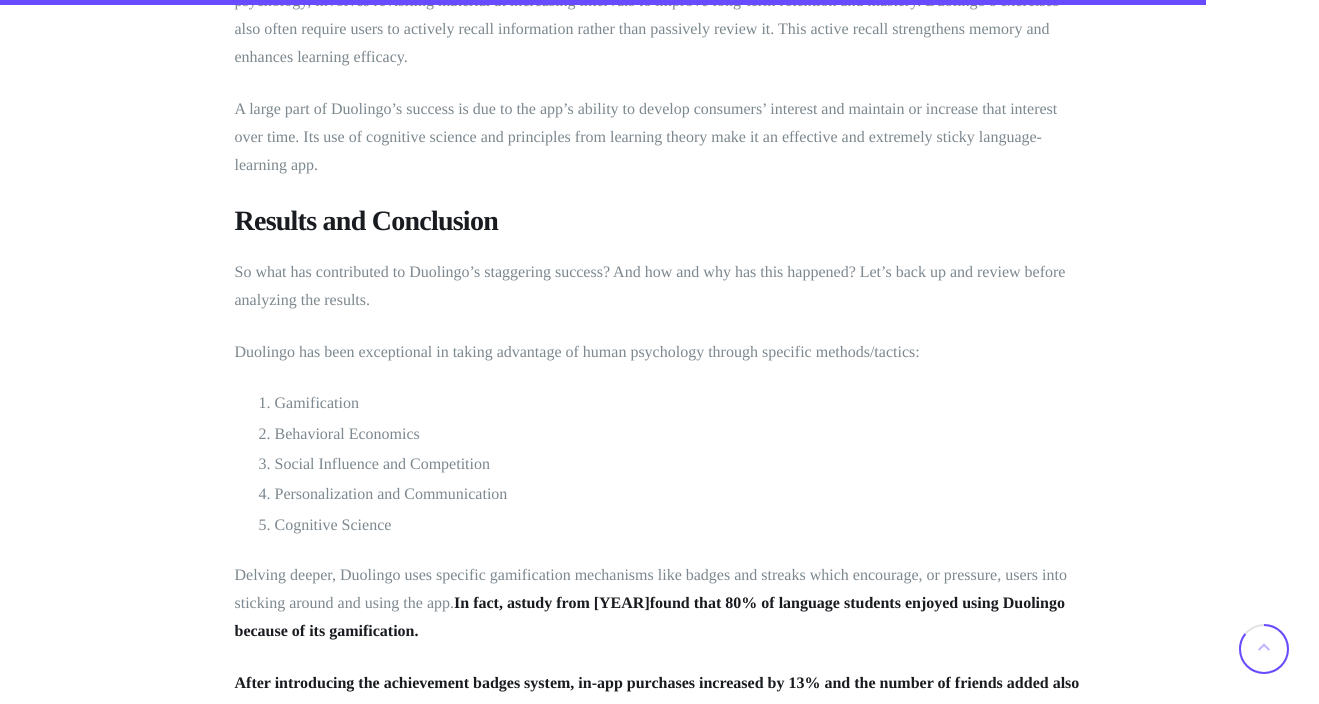 scroll, scrollTop: 7716, scrollLeft: 0, axis: vertical 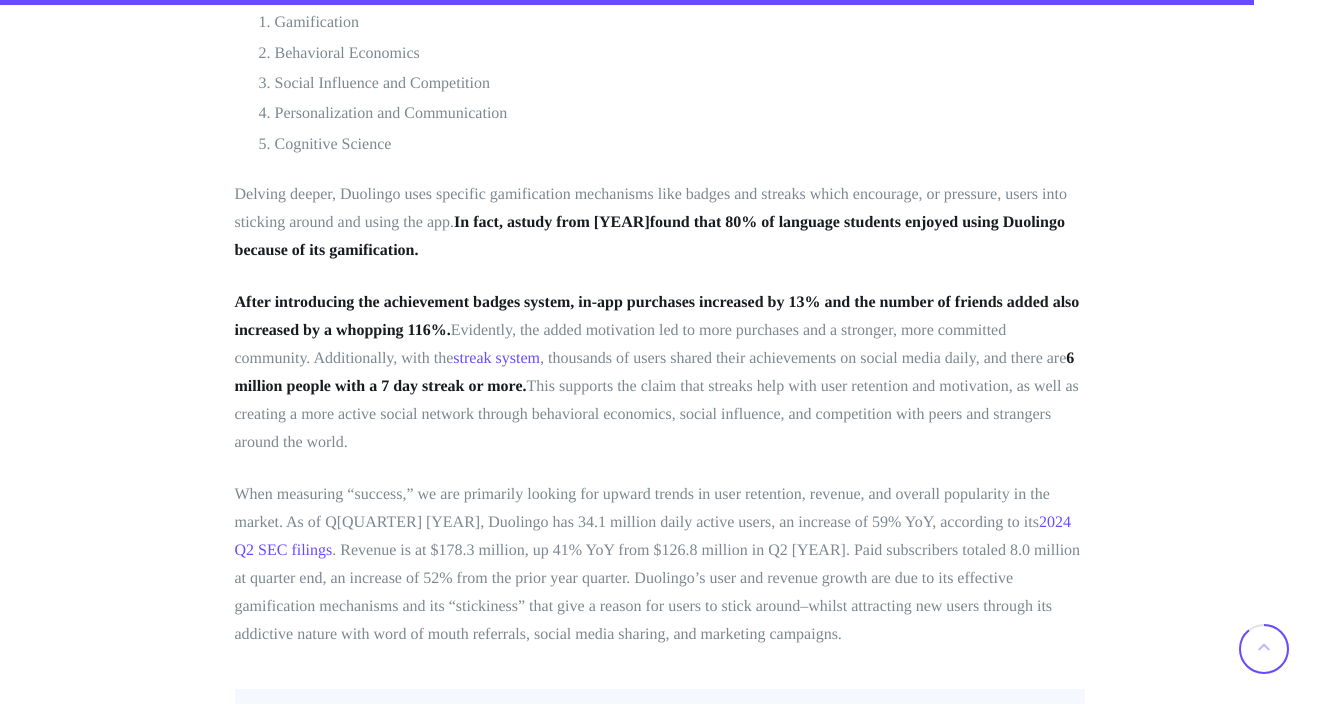 click on "Delving deeper, Duolingo uses specific gamification mechanisms like badges and streaks which encourage, or pressure, users into sticking around and using the app. In fact, a study from [YEAR] found that 80% of language students enjoyed using Duolingo because of its gamification." at bounding box center [660, 223] 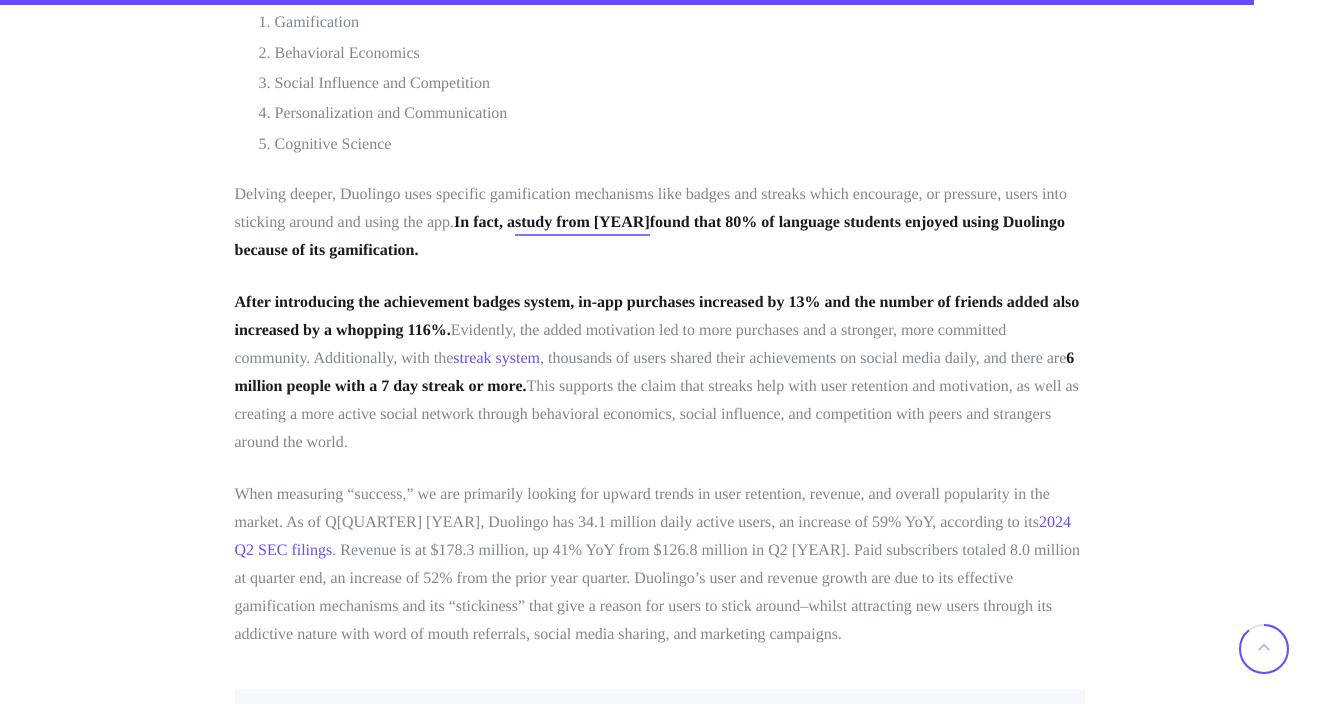 click on "study from [YEAR]" at bounding box center [582, 222] 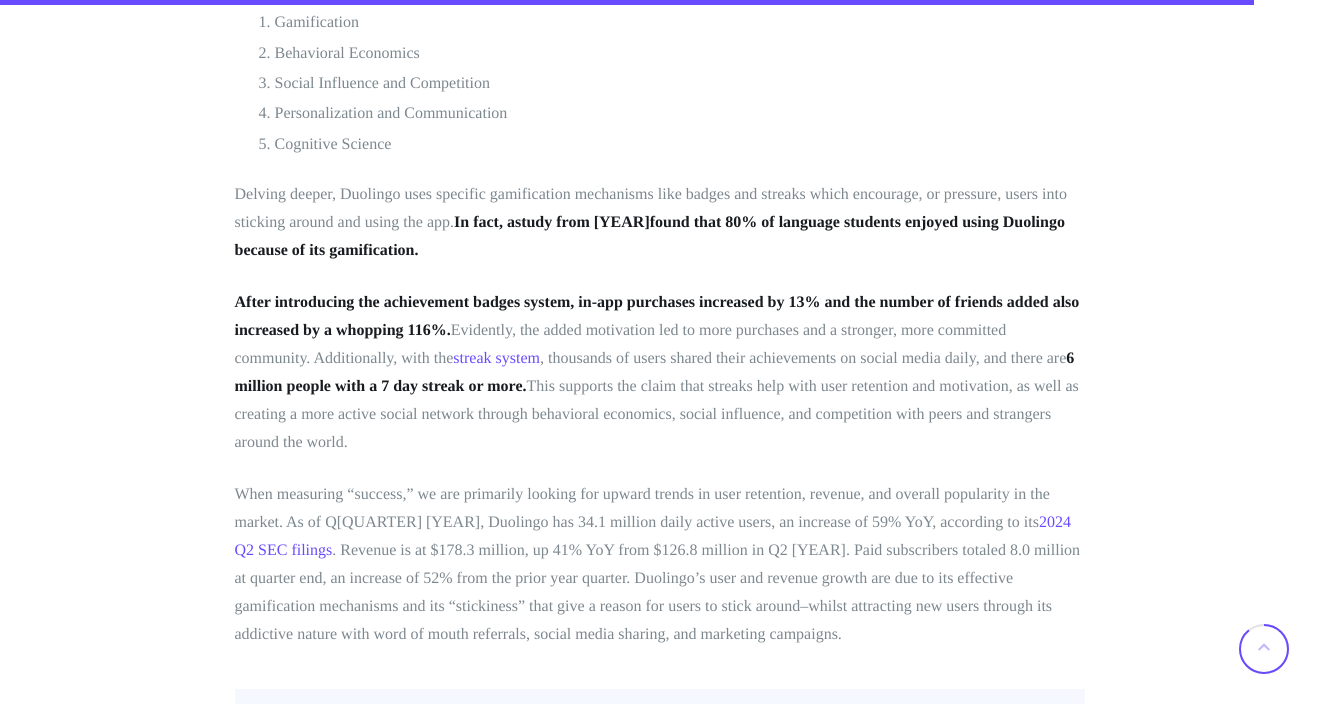 click on "After introducing the achievement badges system, in-app purchases increased by 13% and the number of friends added also increased by a whopping 116%. Evidently, the added motivation led to more purchases and a stronger, more committed community. Additionally, with the streak system, thousands of users shared their achievements on social media daily, and there are 6 million people with a 7 day streak or more. This supports the claim that streaks help with user retention and motivation, as well as creating a more active social network through behavioral economics, social influence, and competition with peers and strangers around the world." at bounding box center (660, 373) 